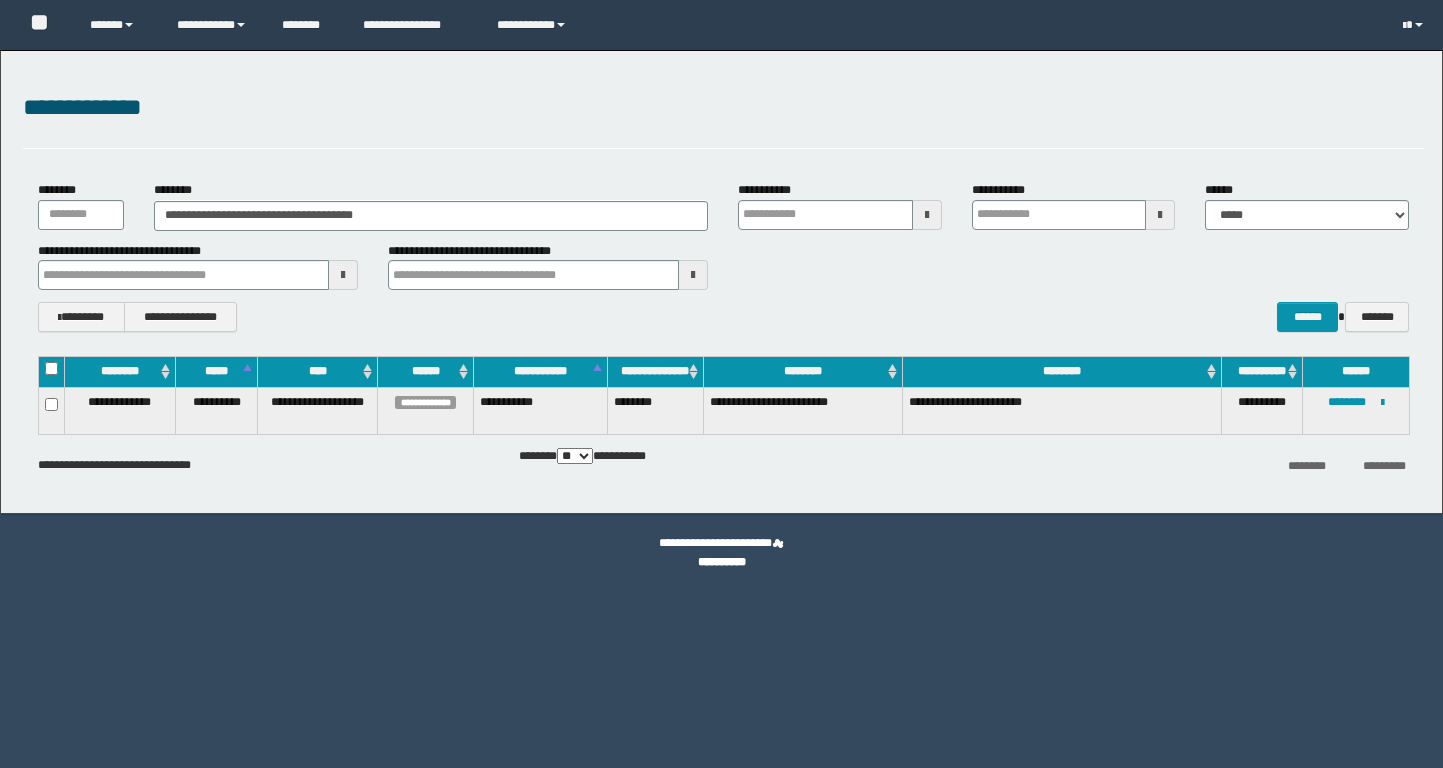scroll, scrollTop: 0, scrollLeft: 0, axis: both 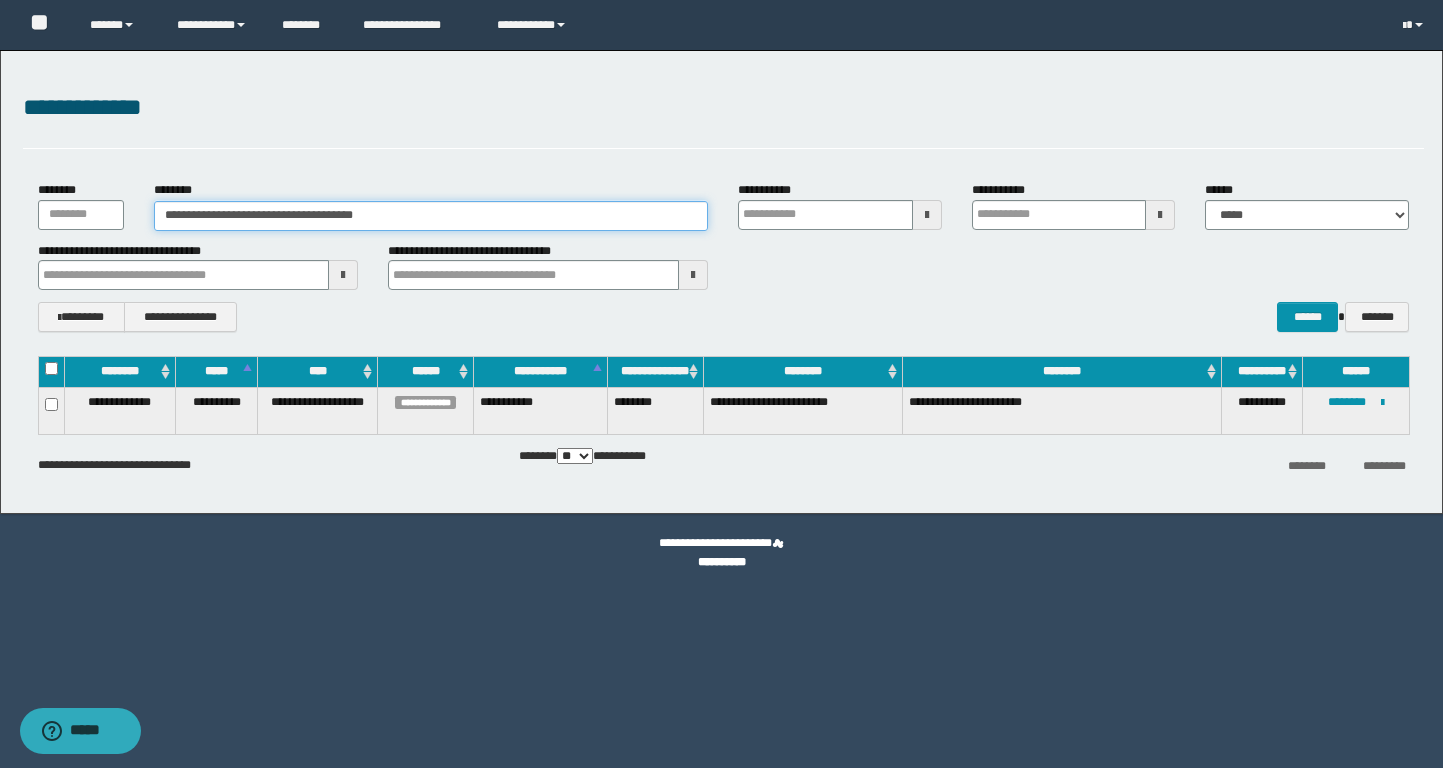 drag, startPoint x: 467, startPoint y: 205, endPoint x: 41, endPoint y: 205, distance: 426 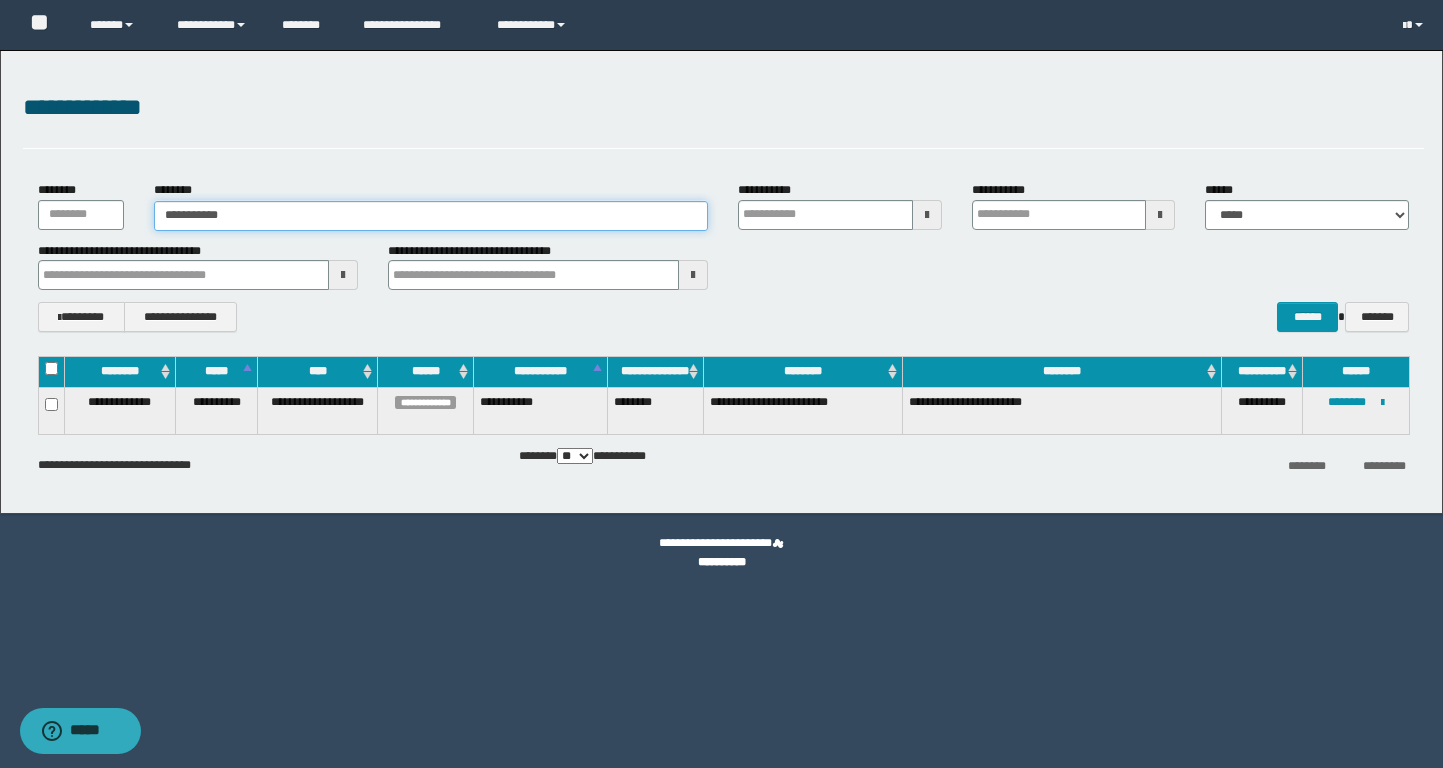 type on "**********" 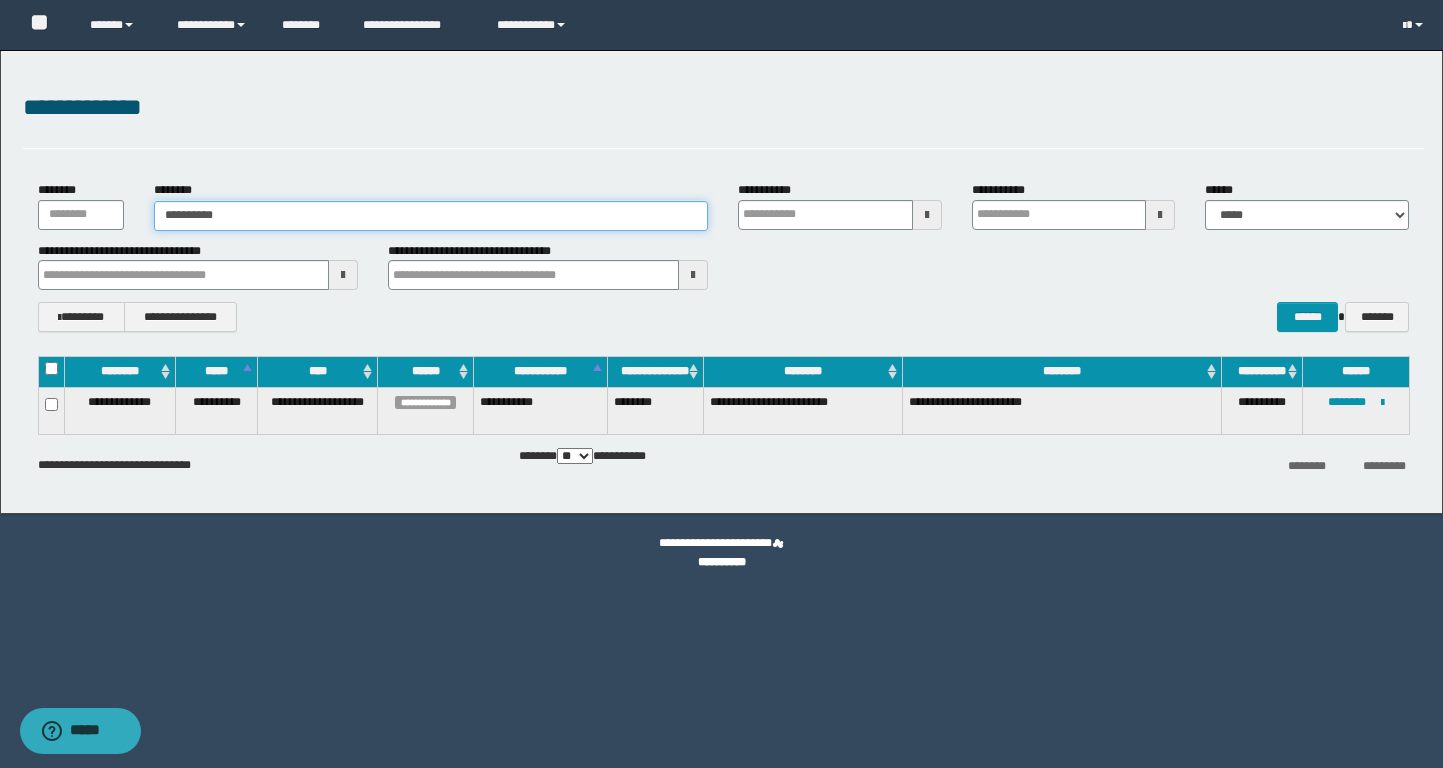 type on "**********" 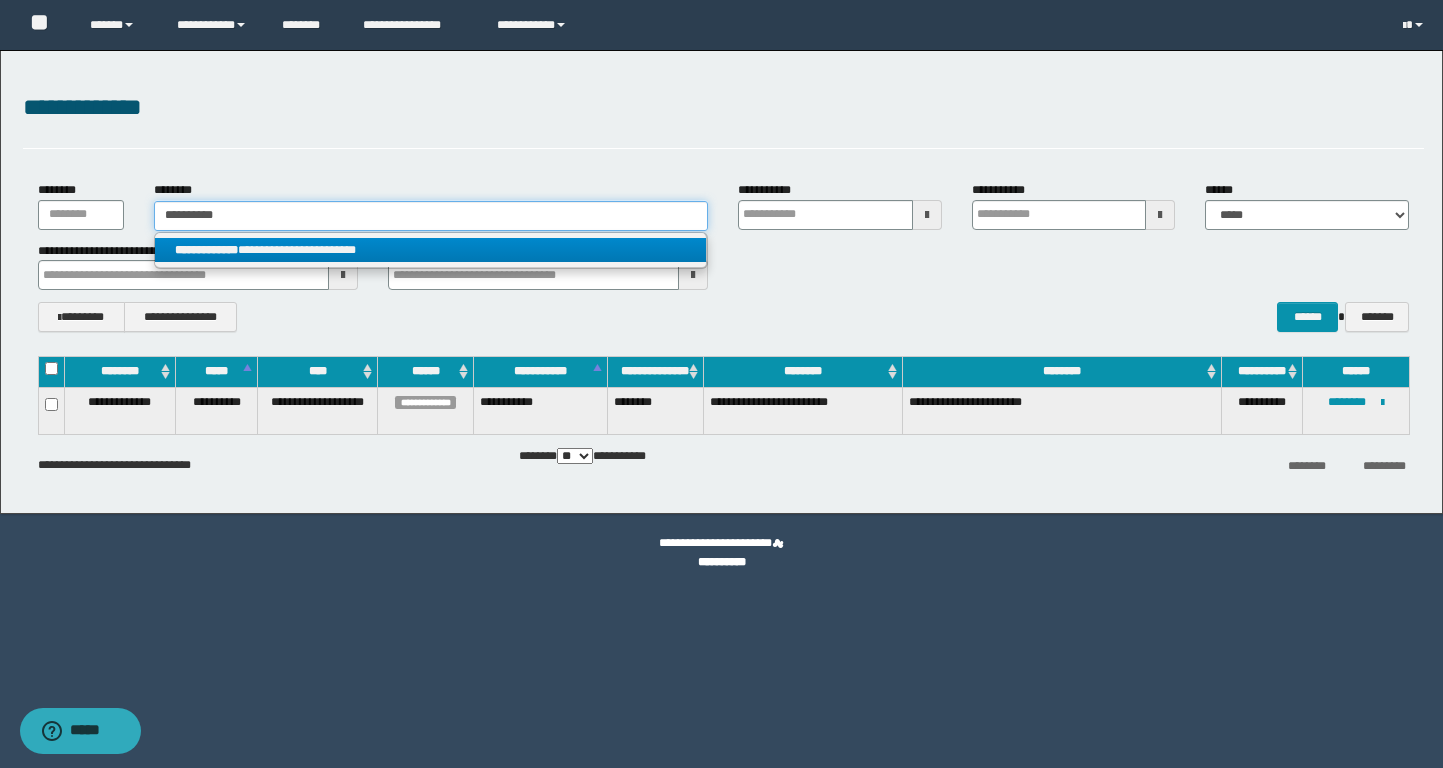 type on "**********" 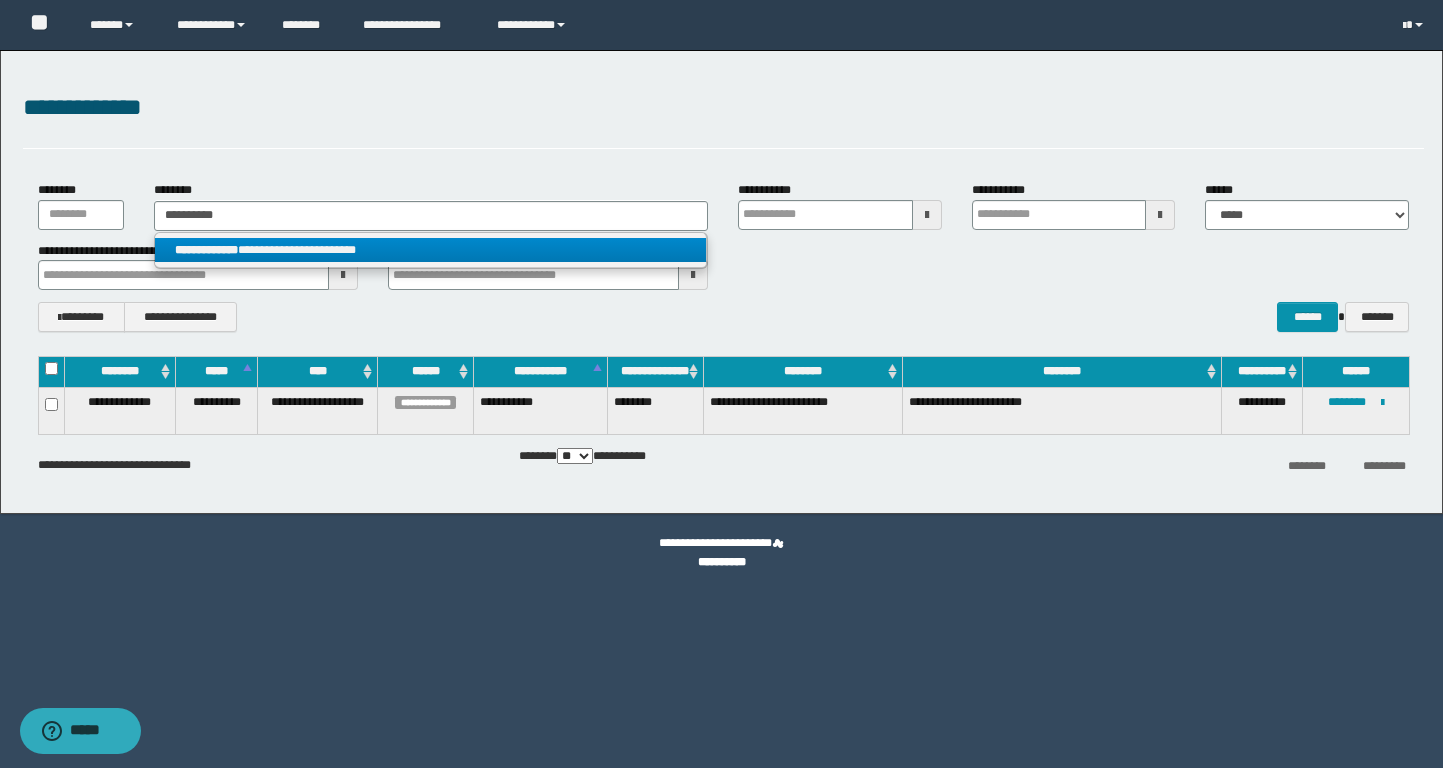 click on "**********" at bounding box center (206, 250) 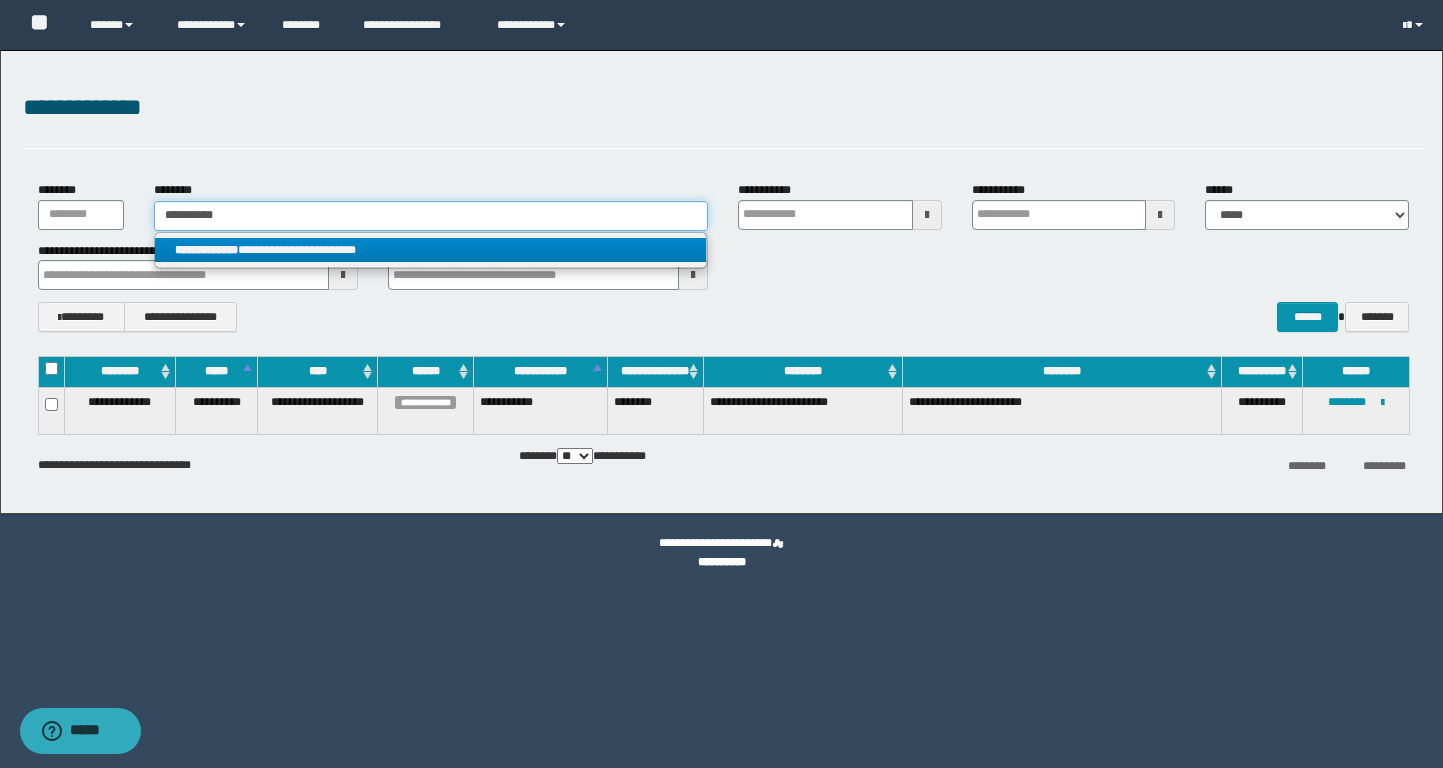 type 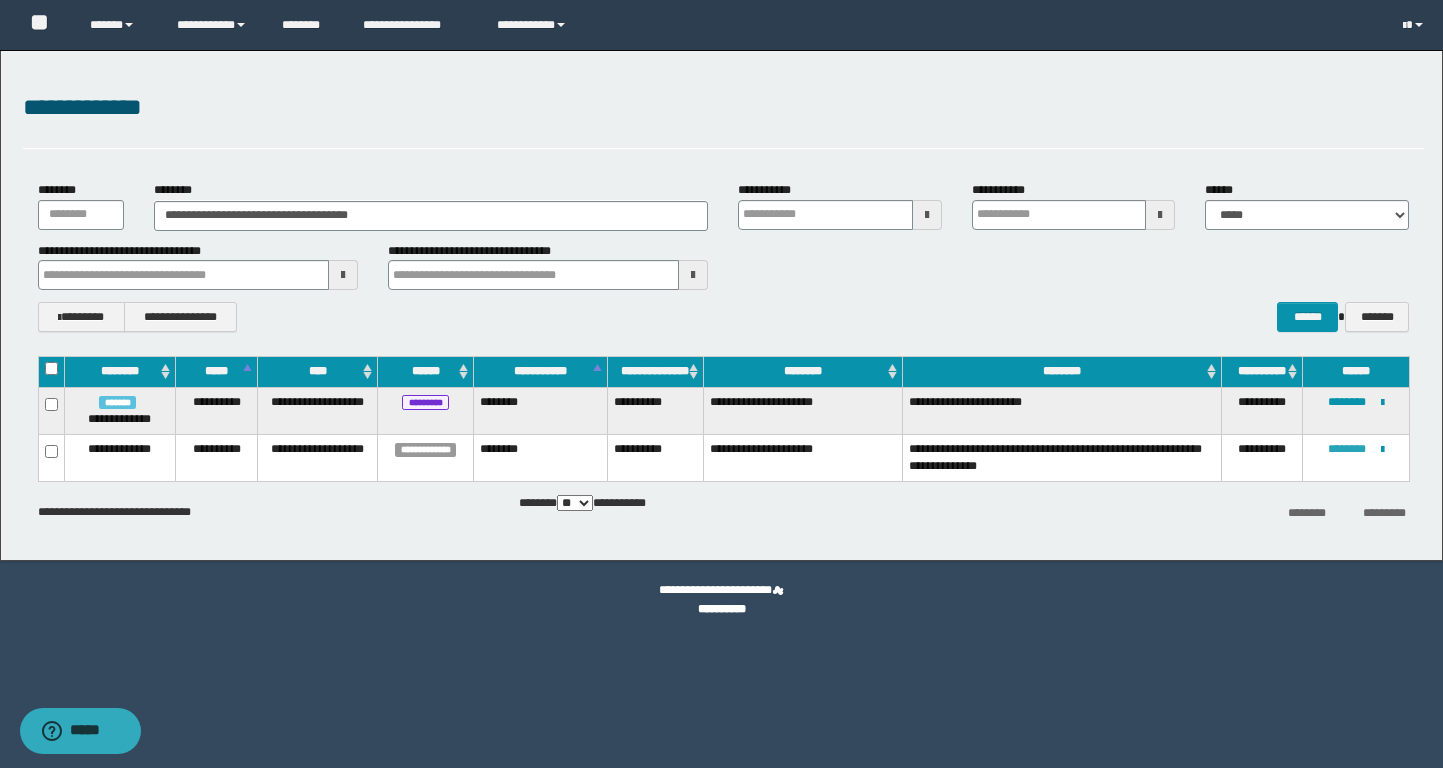 click on "********" at bounding box center [1347, 449] 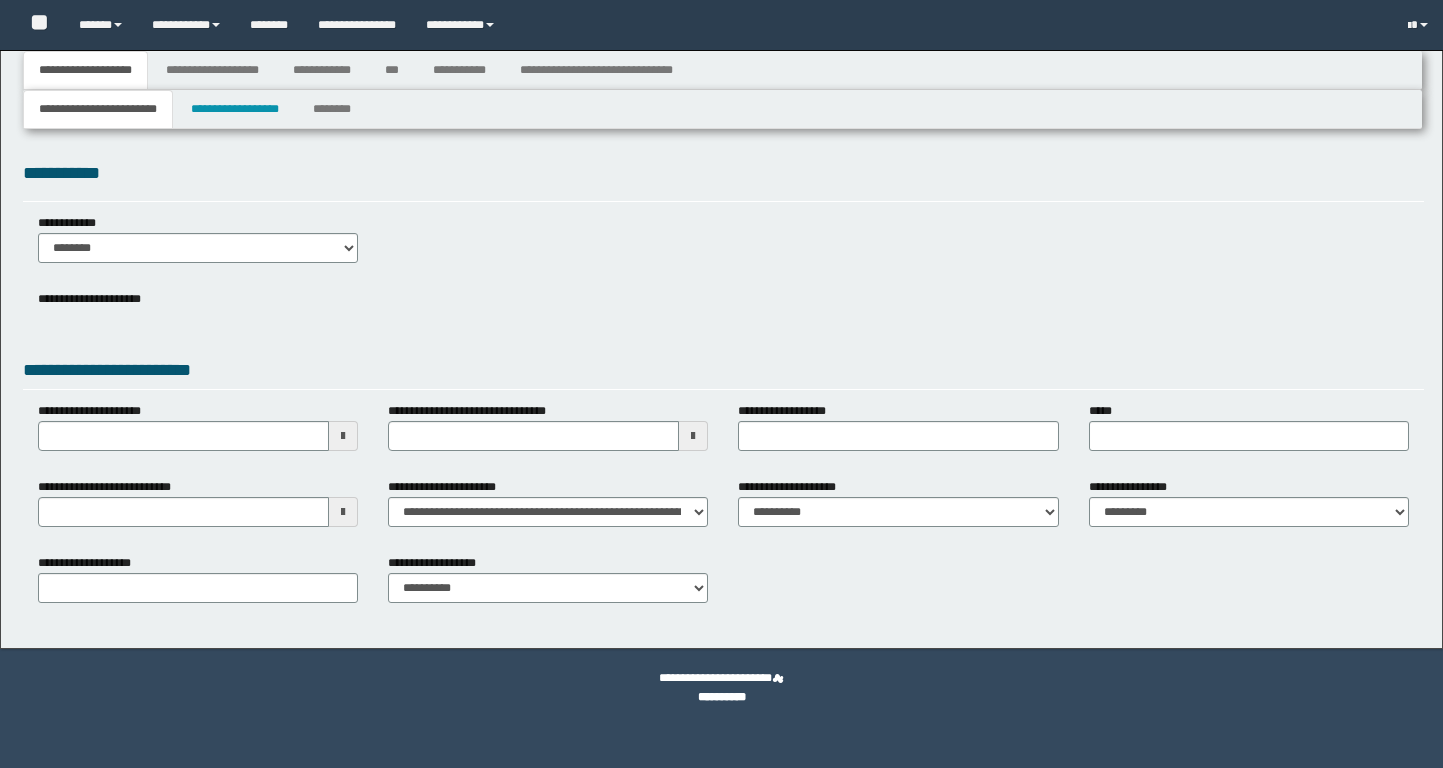 type 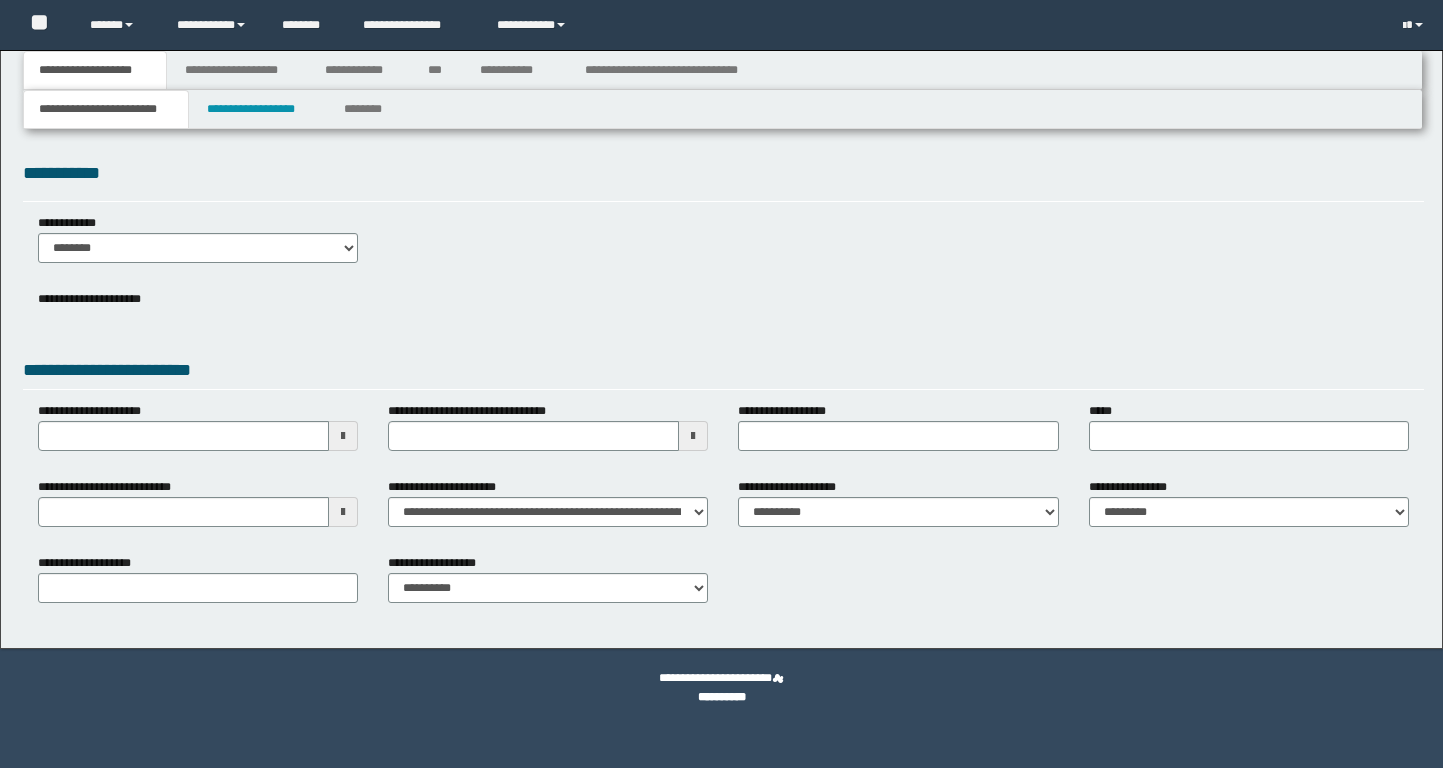 scroll, scrollTop: 0, scrollLeft: 0, axis: both 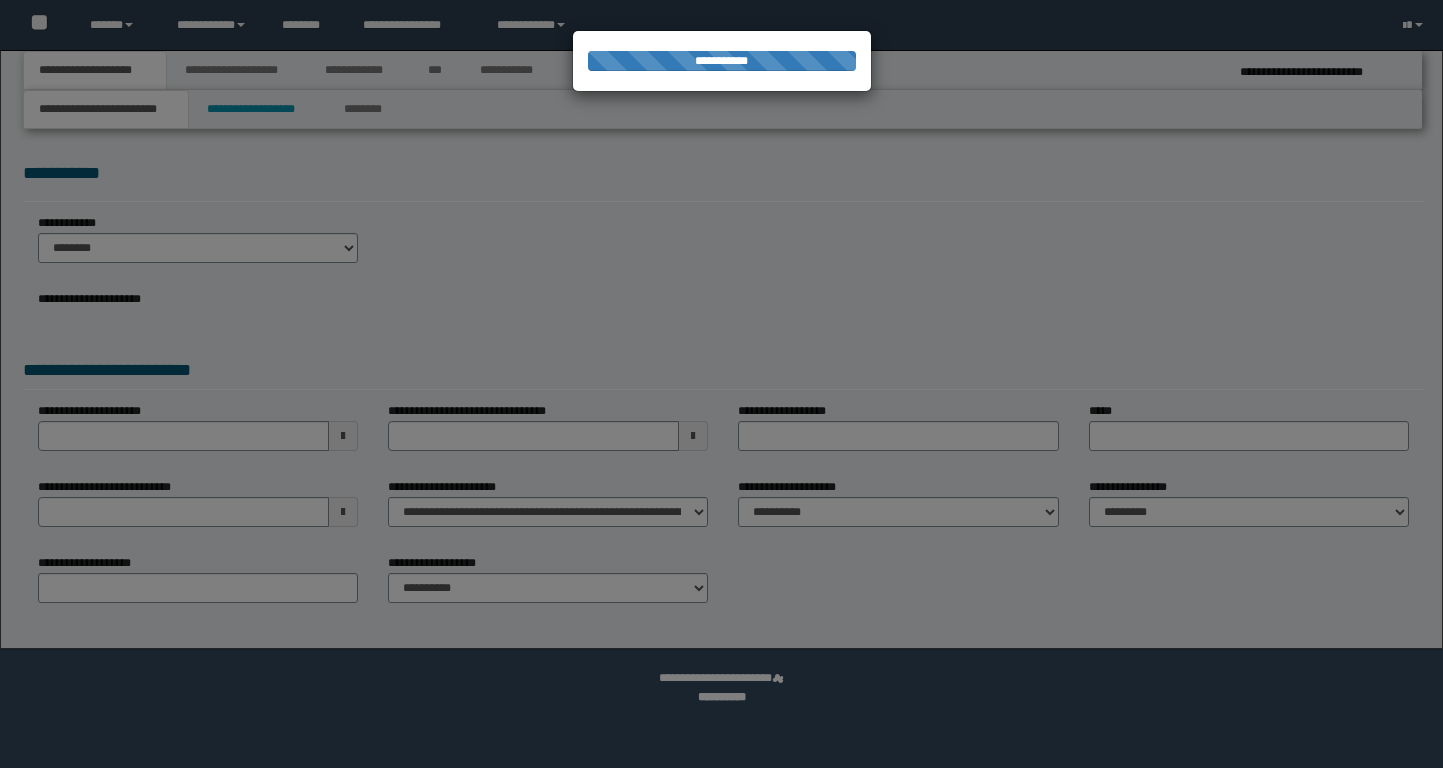 type on "**********" 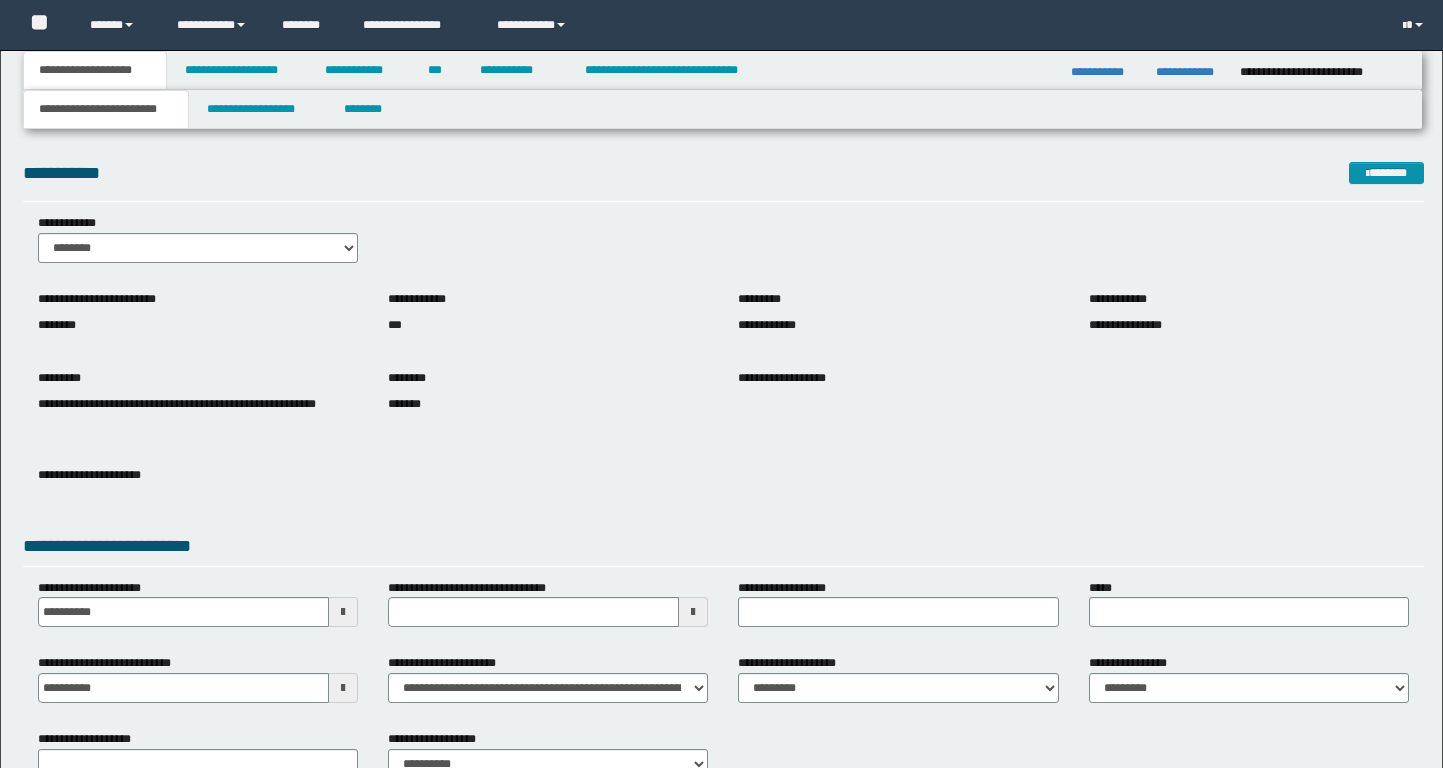 scroll, scrollTop: 0, scrollLeft: 0, axis: both 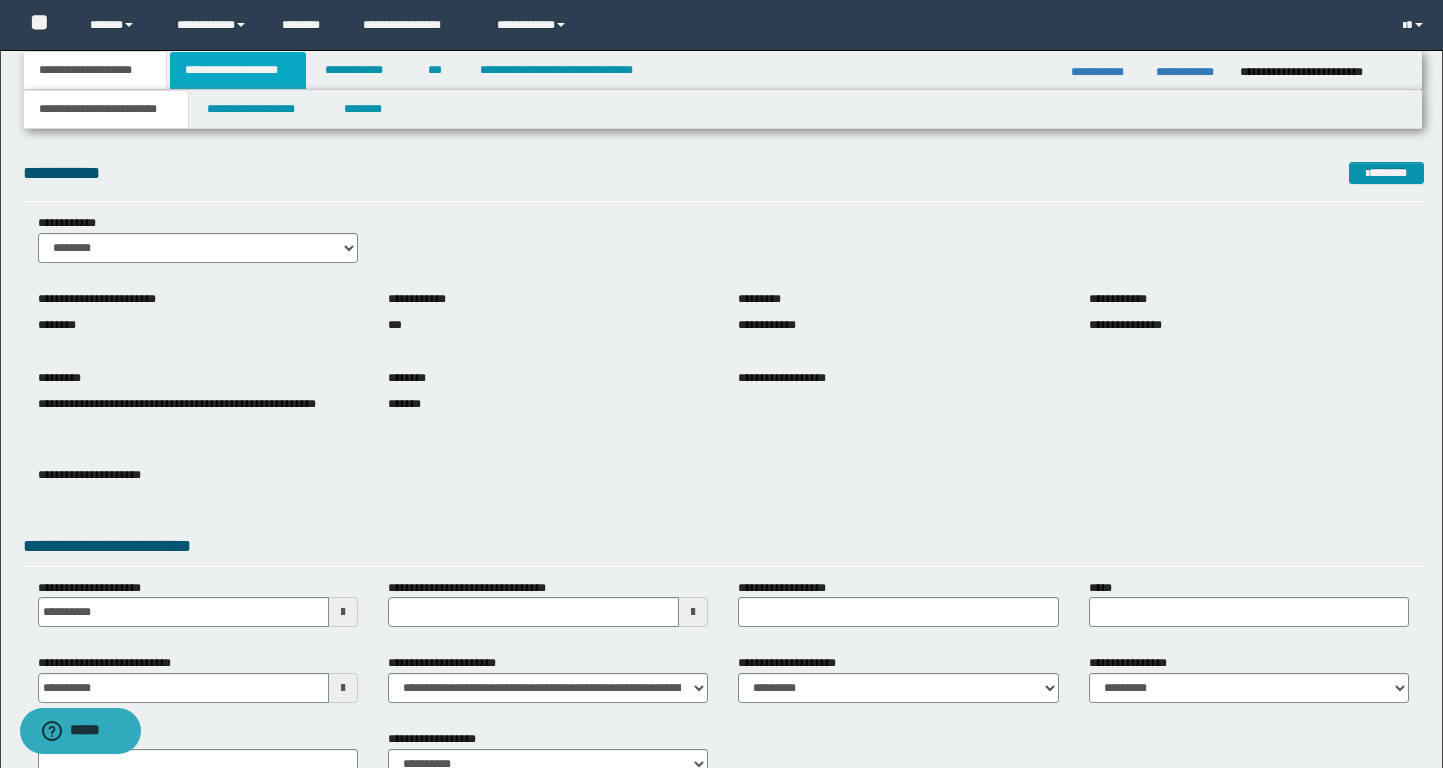 click on "**********" at bounding box center [238, 70] 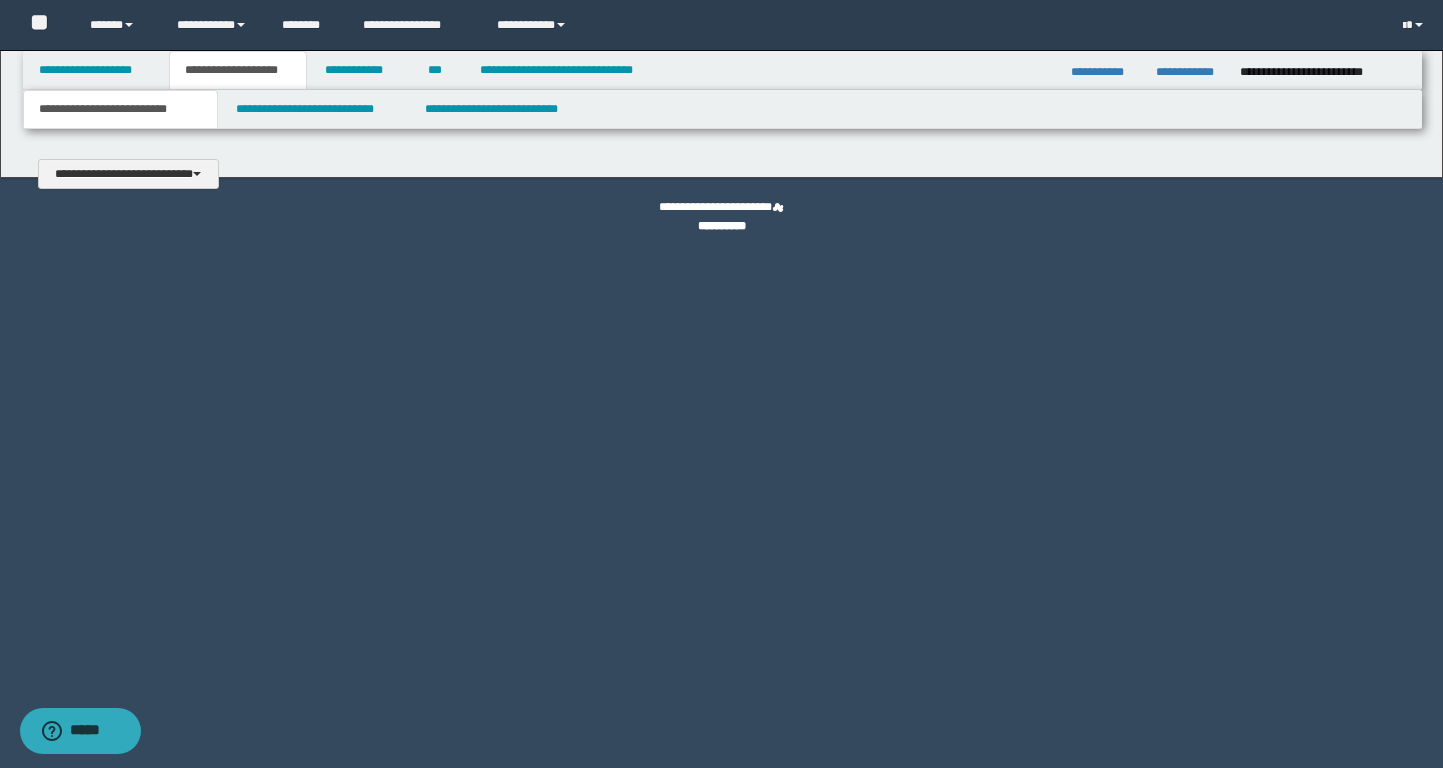 type 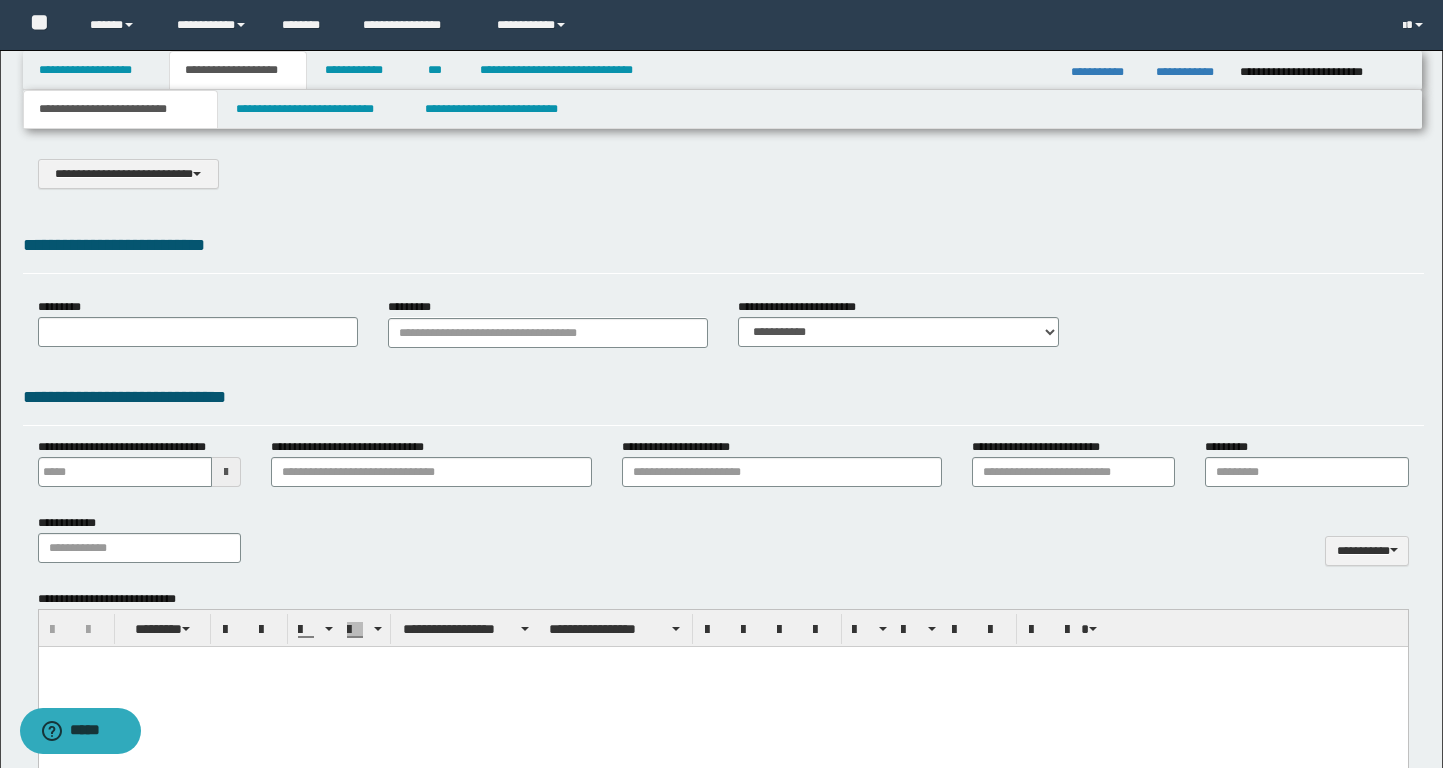 scroll, scrollTop: 0, scrollLeft: 0, axis: both 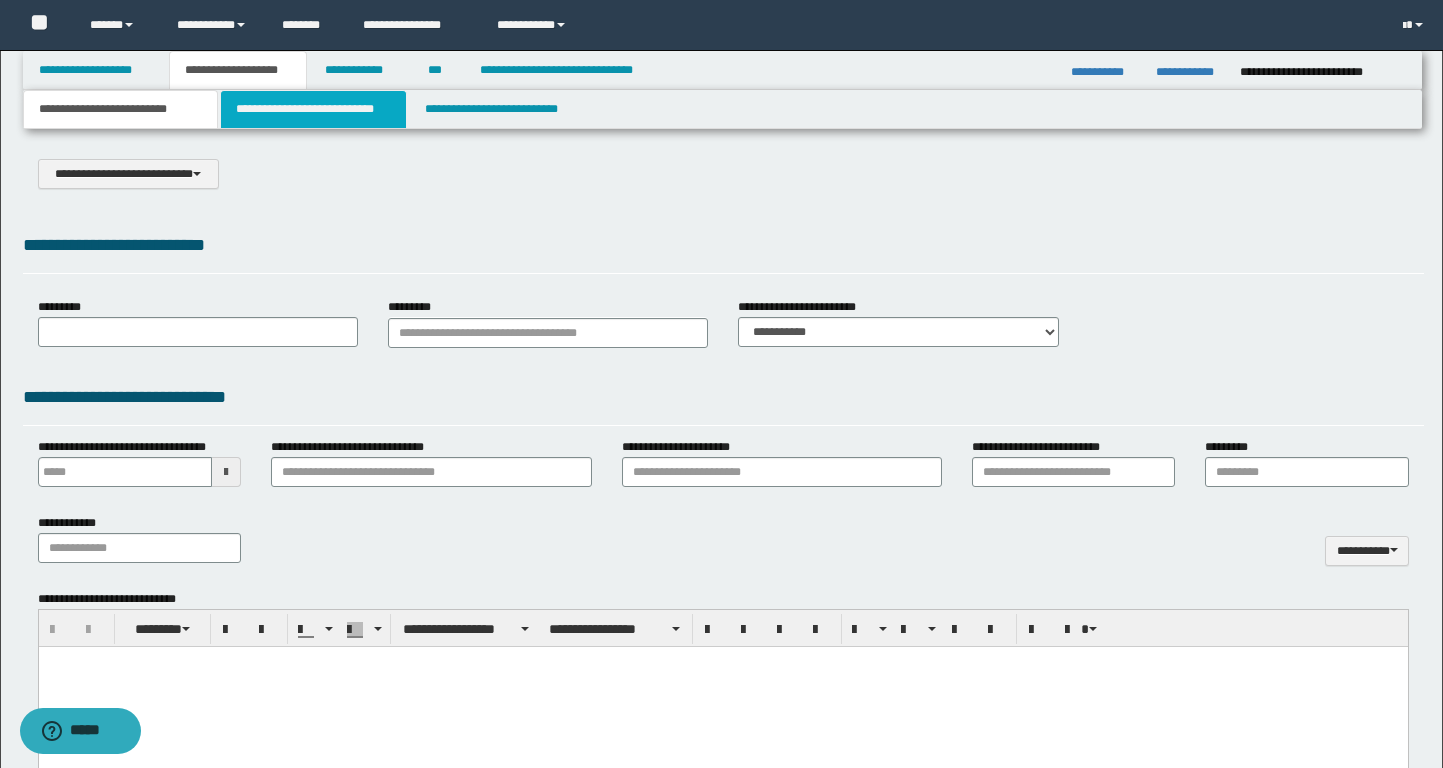 click on "**********" at bounding box center (314, 109) 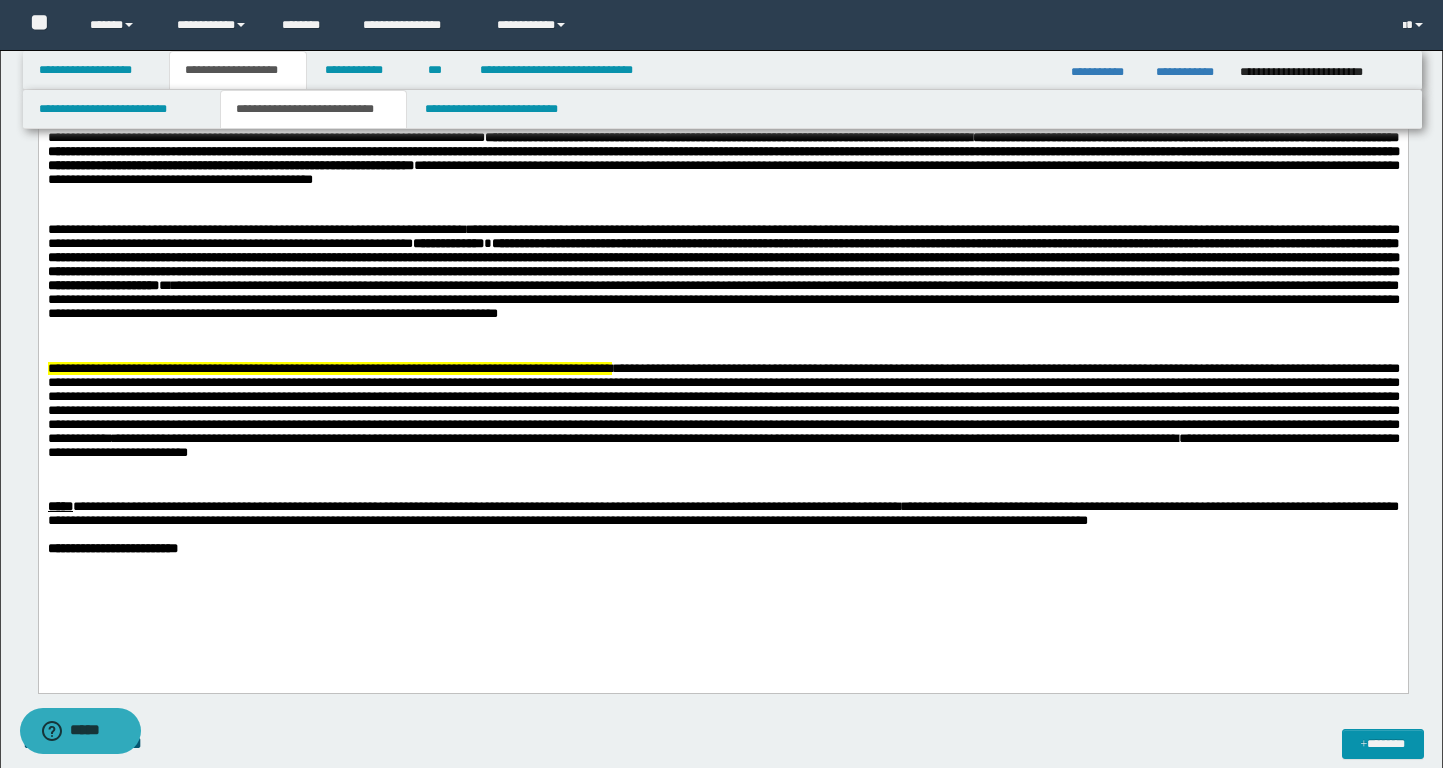 scroll, scrollTop: 831, scrollLeft: 0, axis: vertical 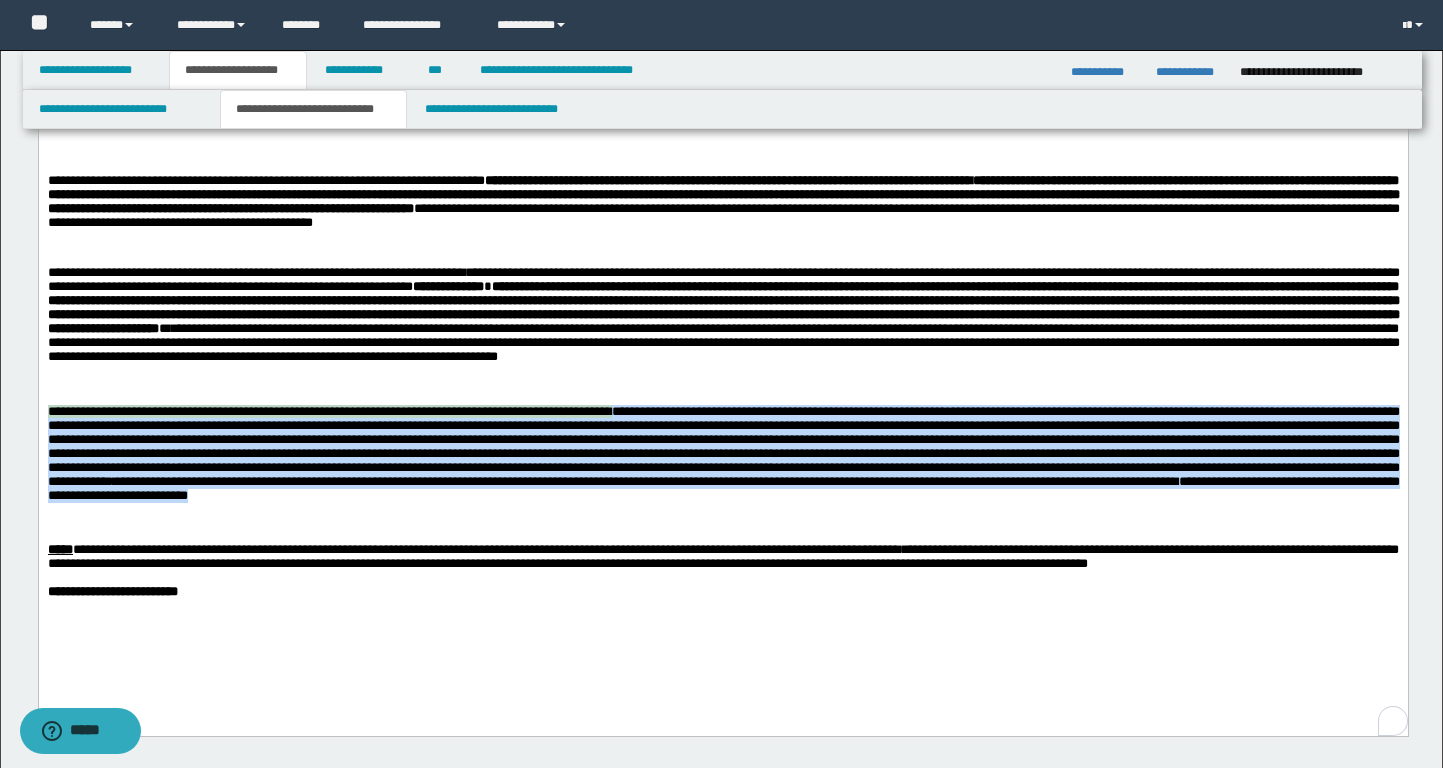 drag, startPoint x: 723, startPoint y: 527, endPoint x: 23, endPoint y: 422, distance: 707.8312 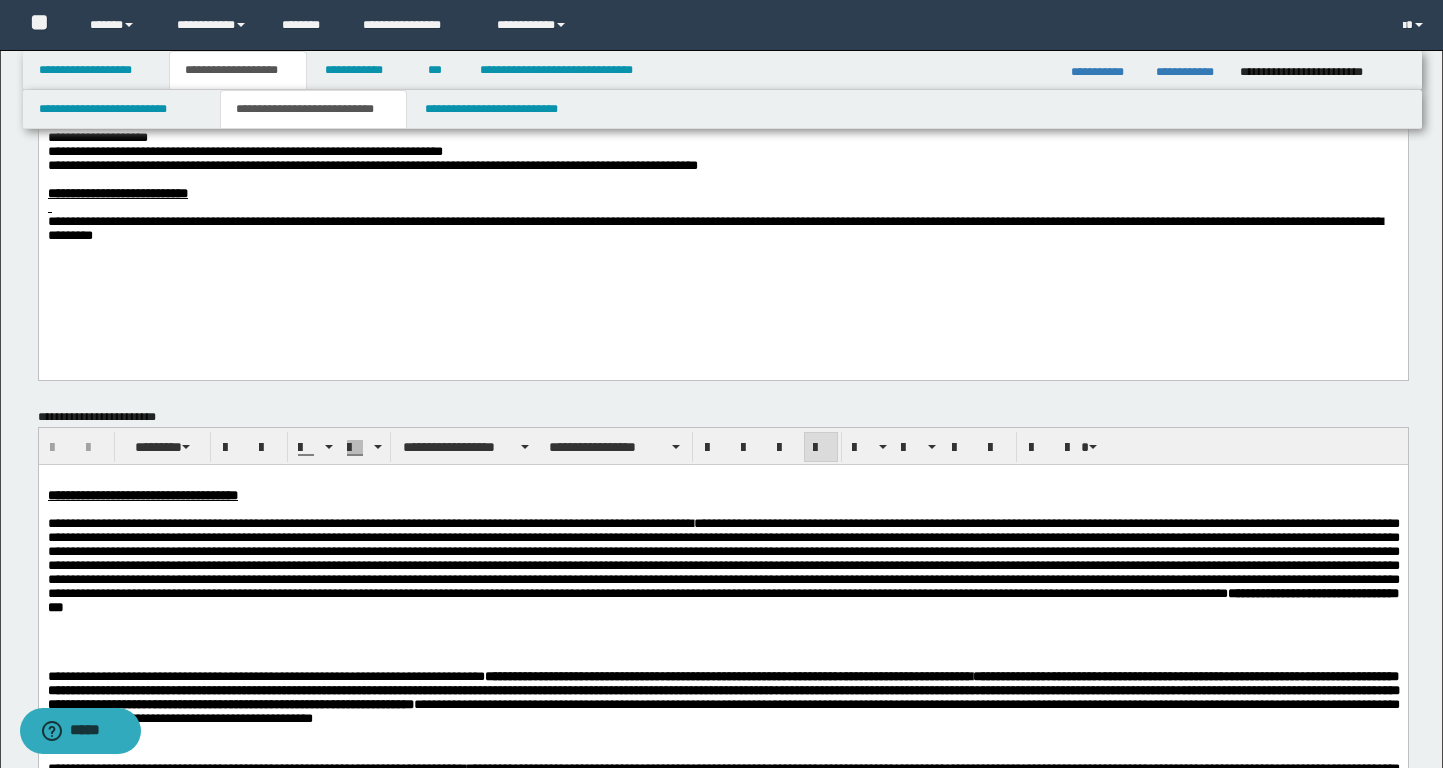 scroll, scrollTop: 0, scrollLeft: 0, axis: both 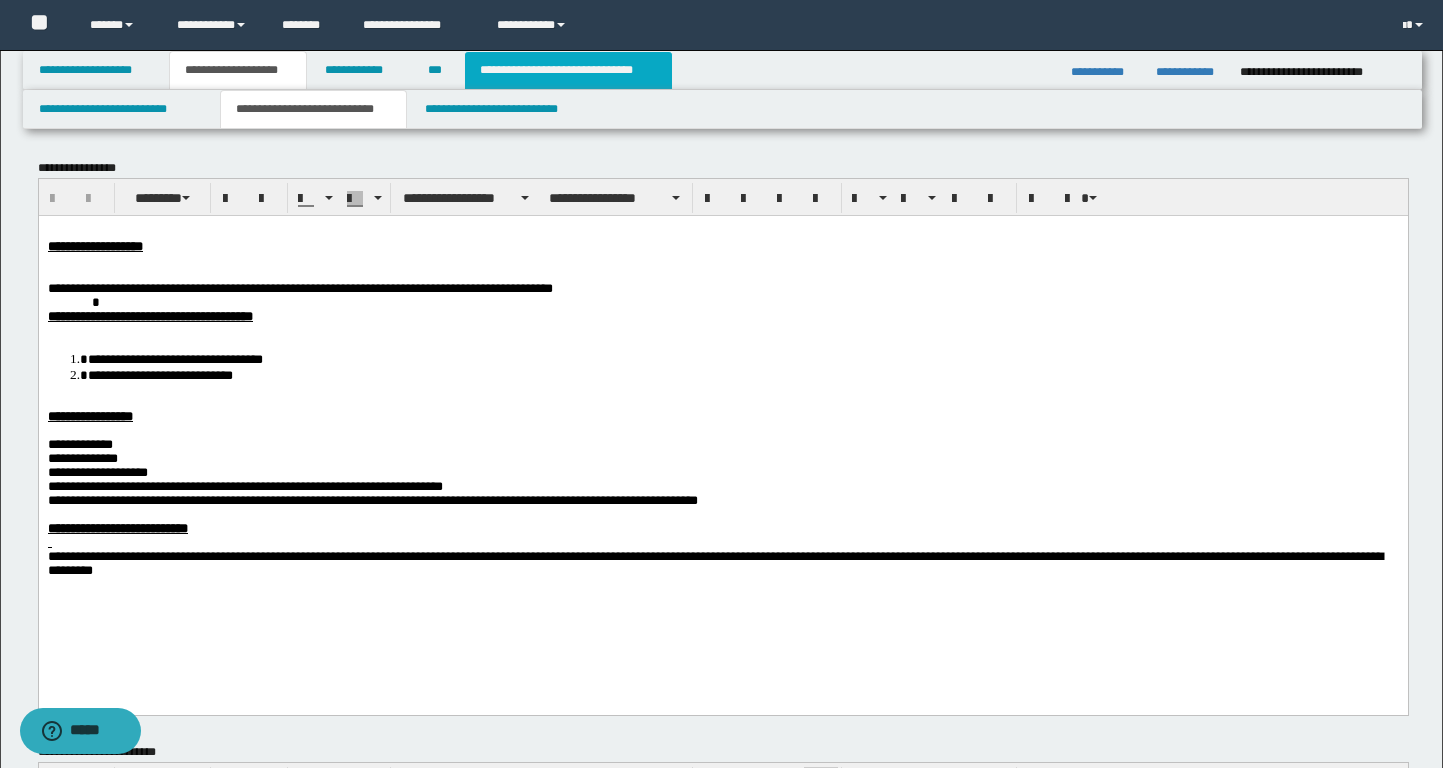 click on "**********" at bounding box center (568, 70) 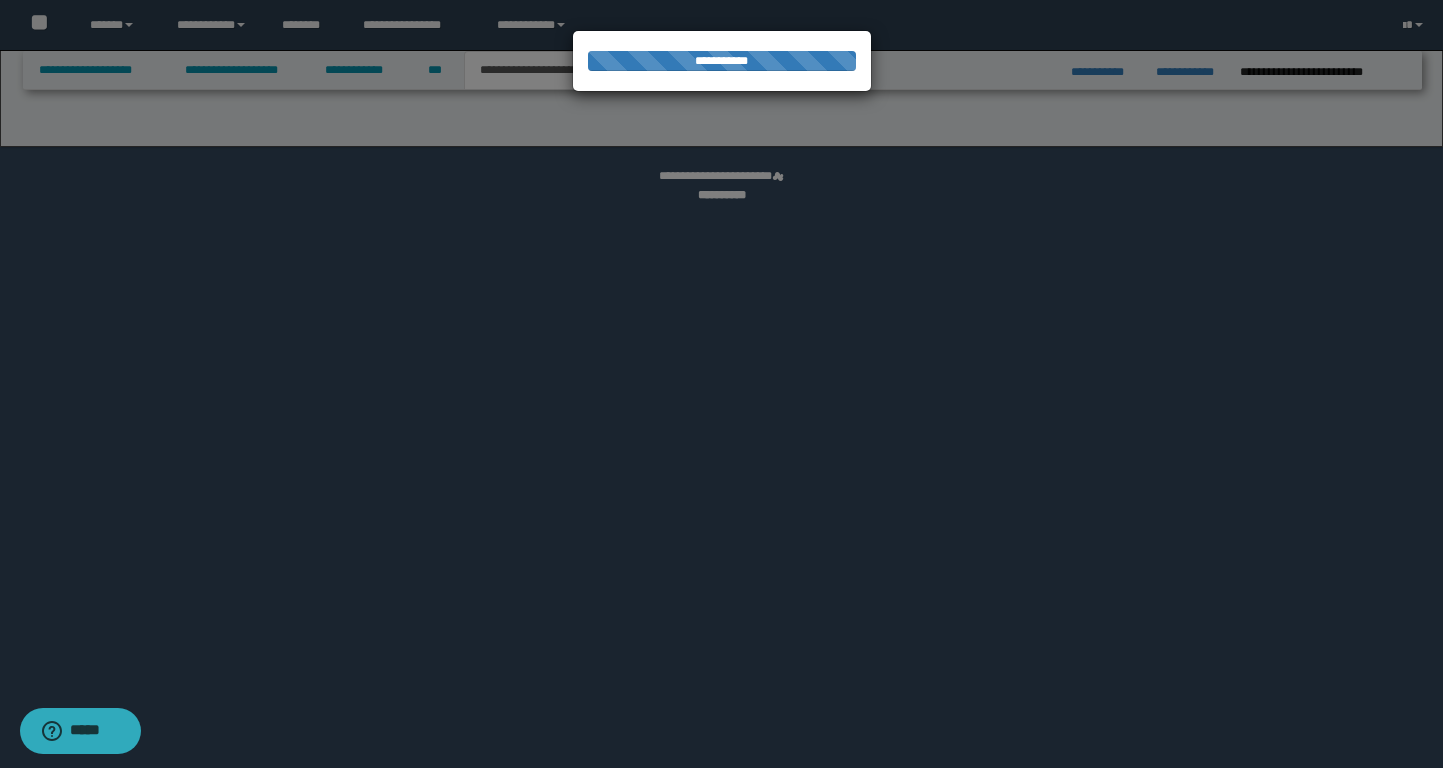 select on "*" 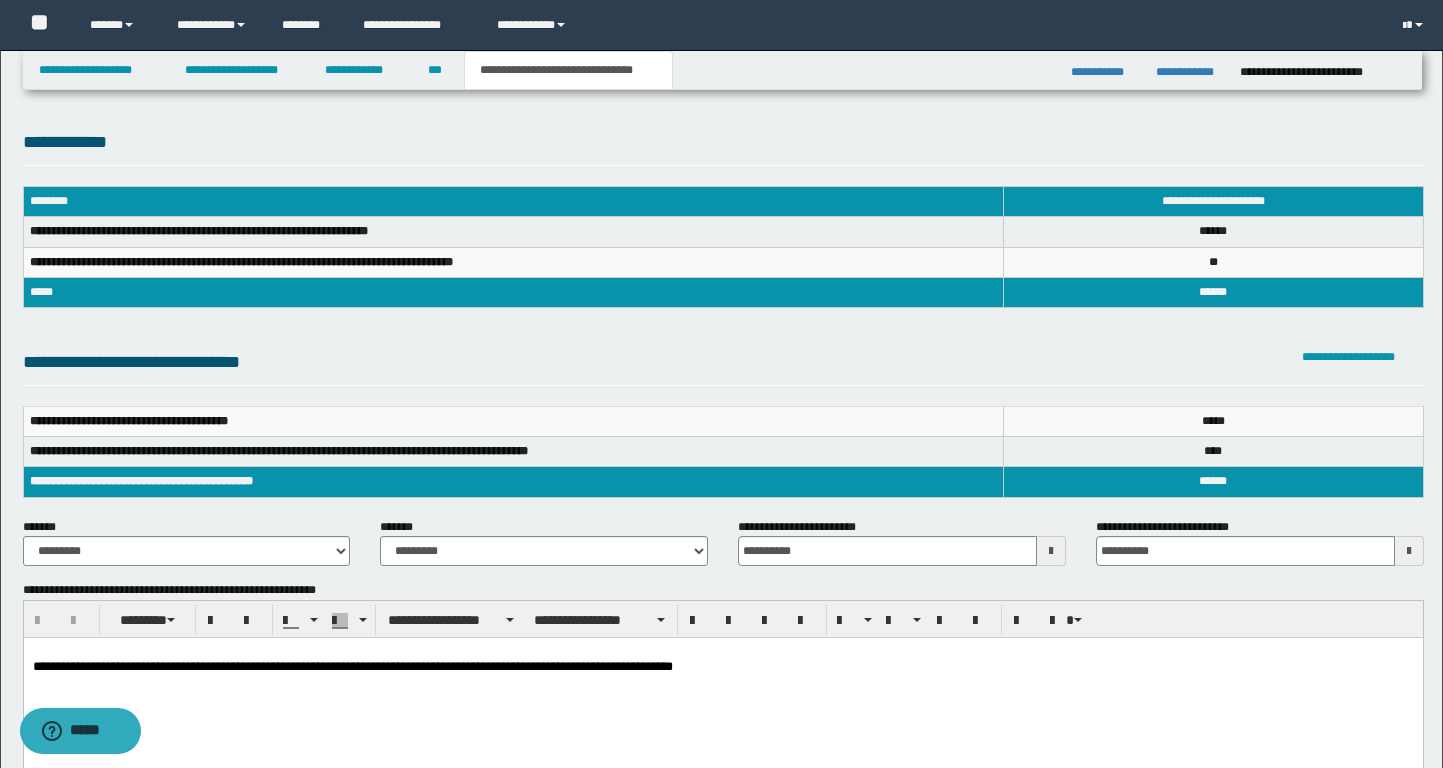scroll, scrollTop: 0, scrollLeft: 0, axis: both 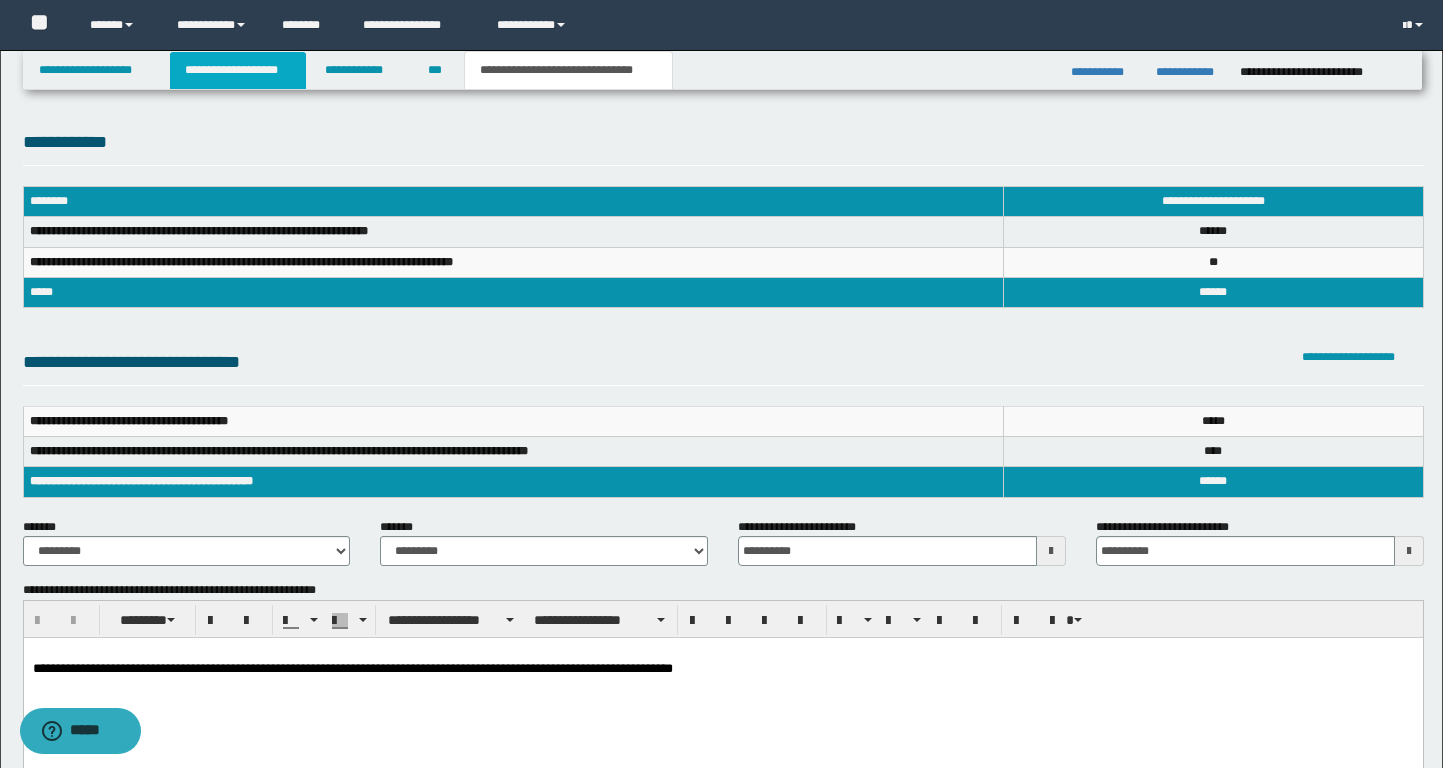 click on "**********" at bounding box center (238, 70) 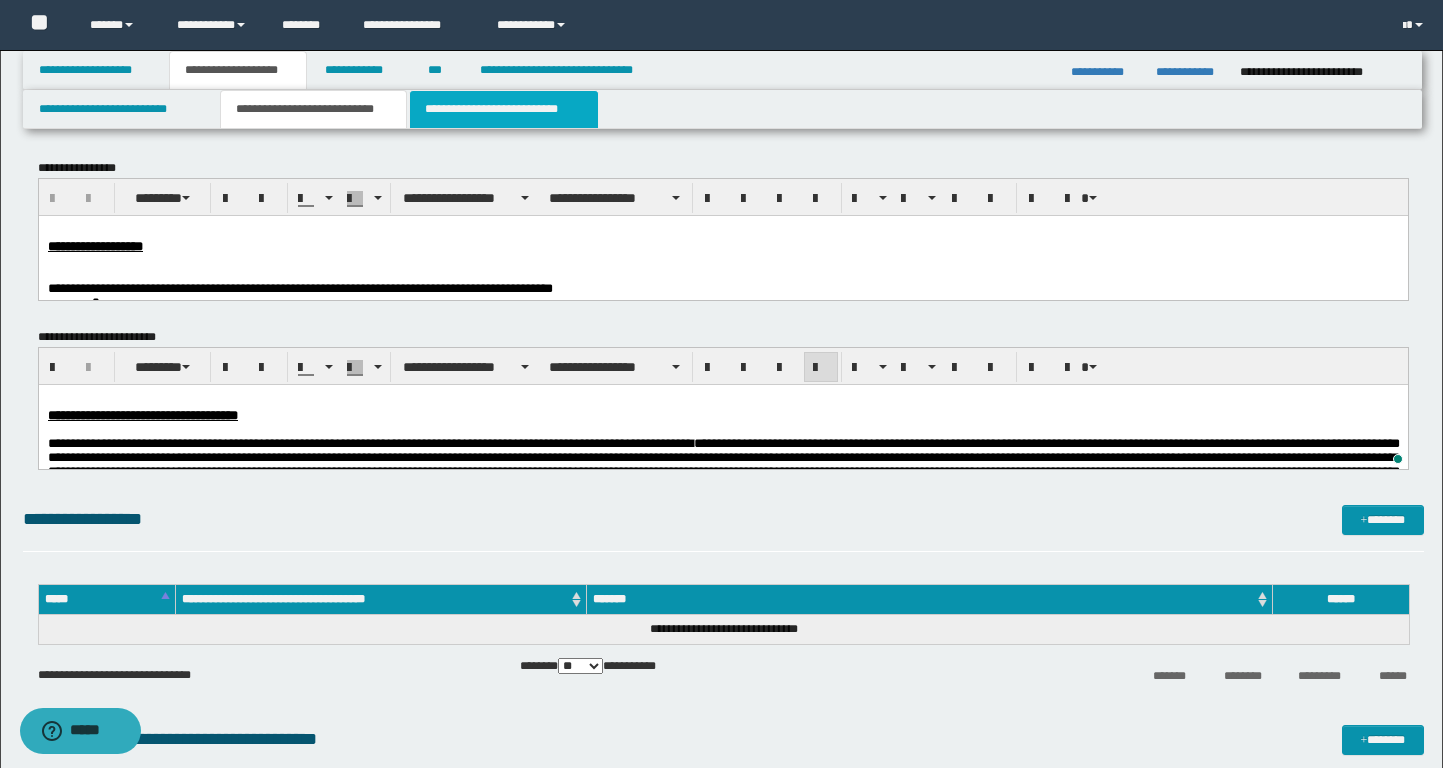 click on "**********" at bounding box center [504, 109] 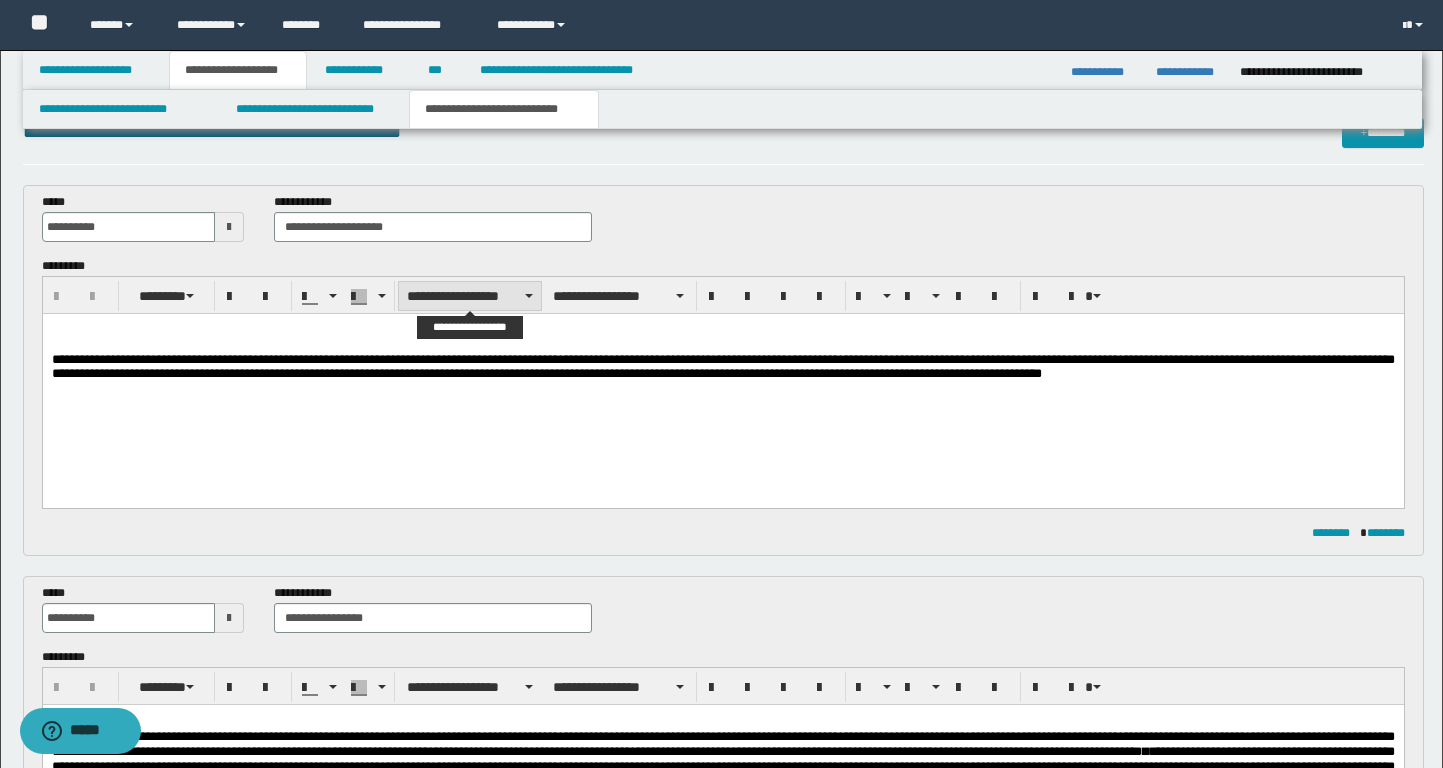 scroll, scrollTop: 46, scrollLeft: 0, axis: vertical 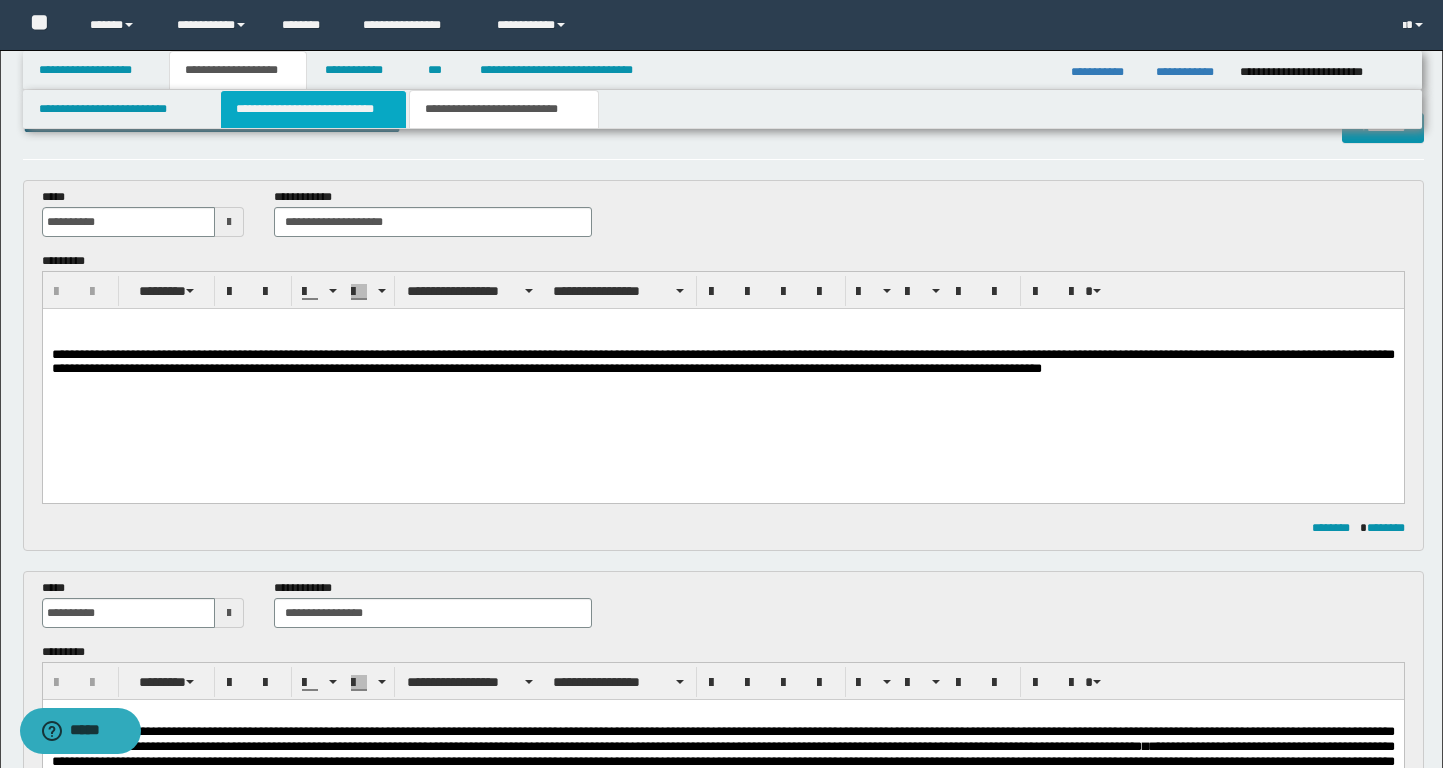 click on "**********" at bounding box center (314, 109) 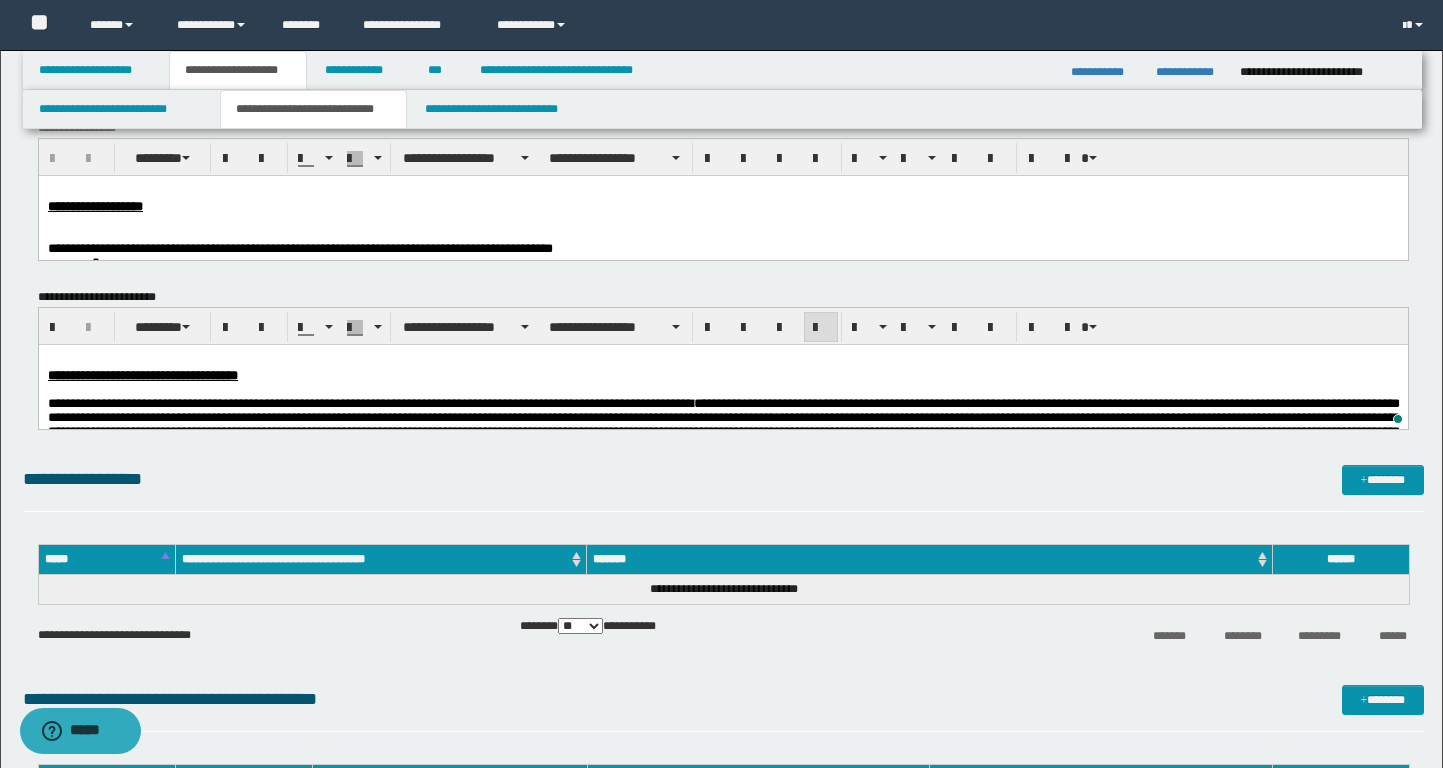 scroll, scrollTop: 0, scrollLeft: 0, axis: both 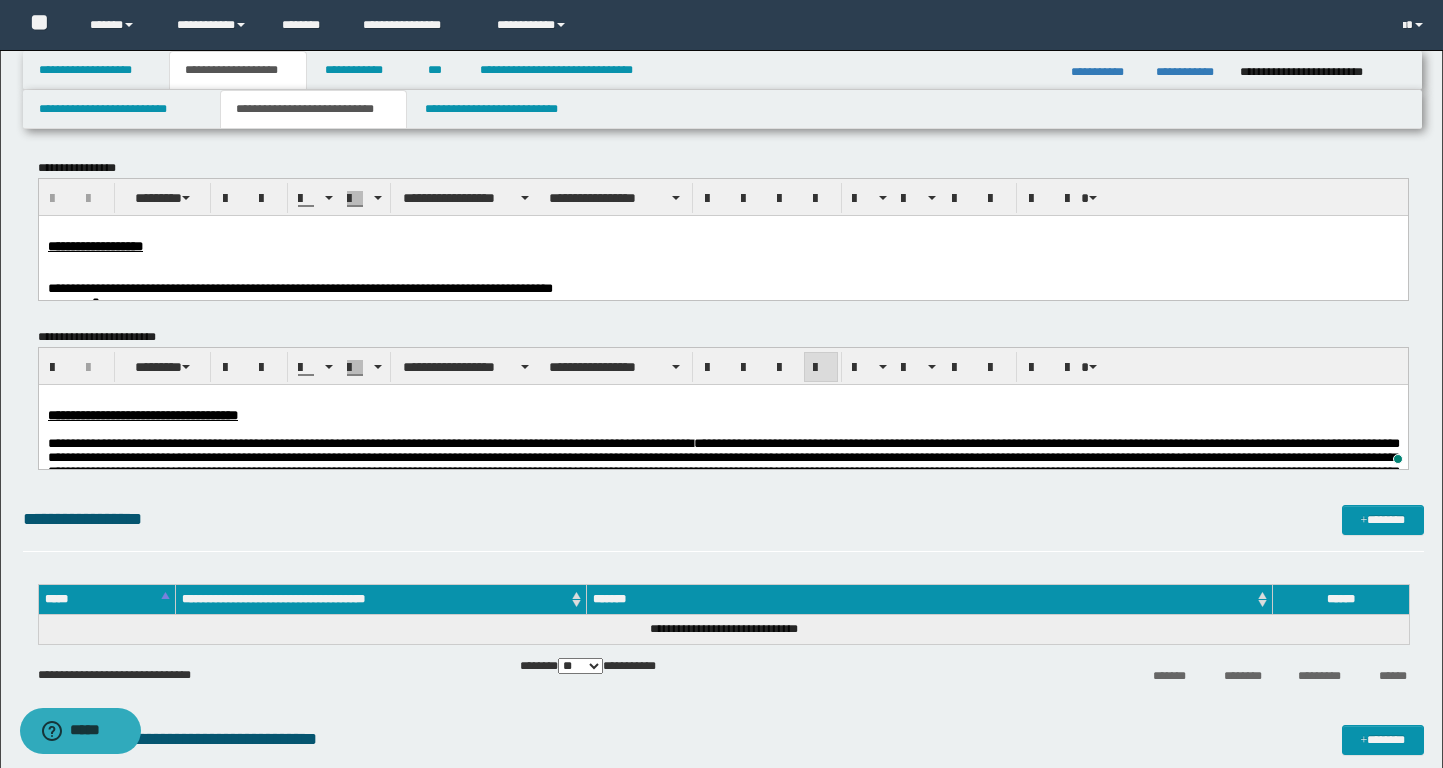 click on "**********" at bounding box center (722, 246) 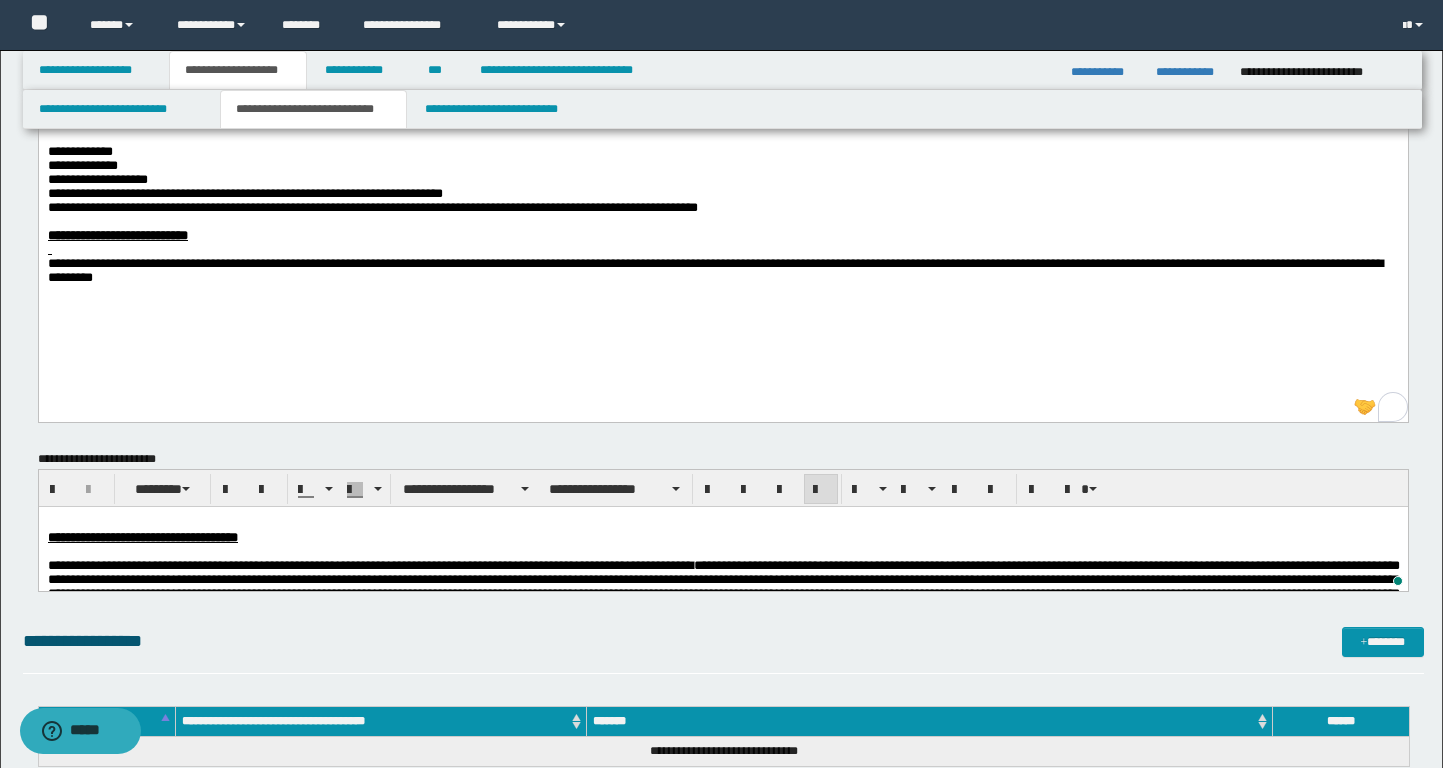 click at bounding box center (722, 551) 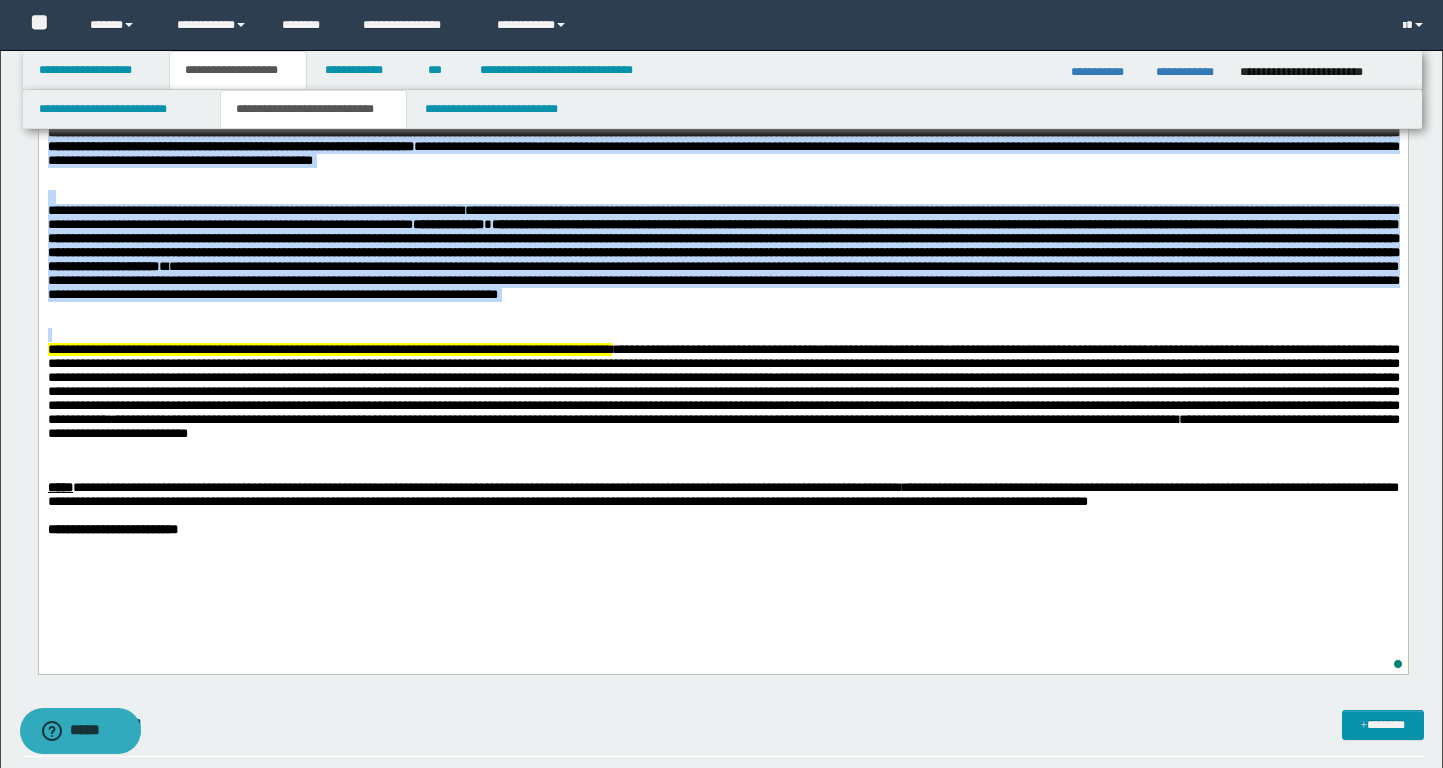 scroll, scrollTop: 906, scrollLeft: 0, axis: vertical 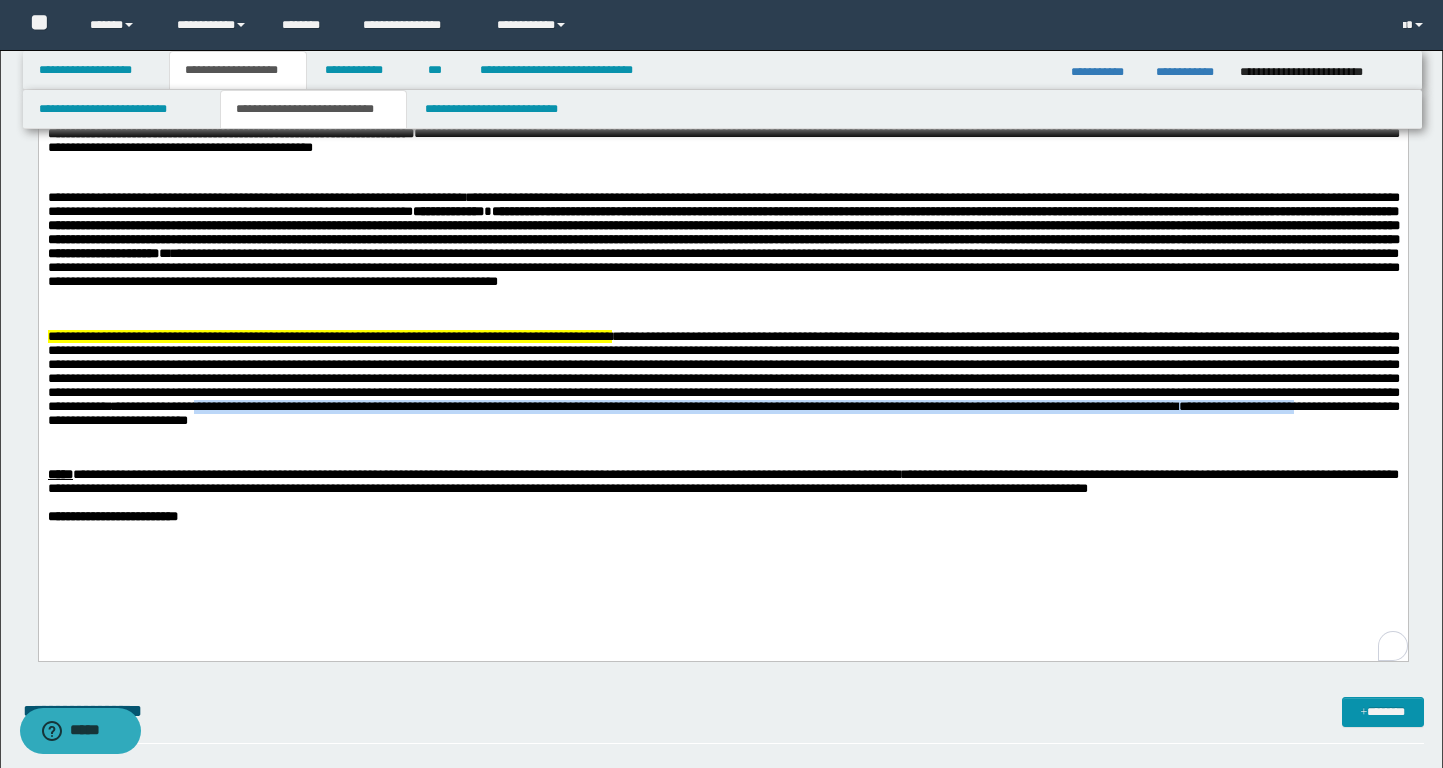 click on "**********" at bounding box center [723, 413] 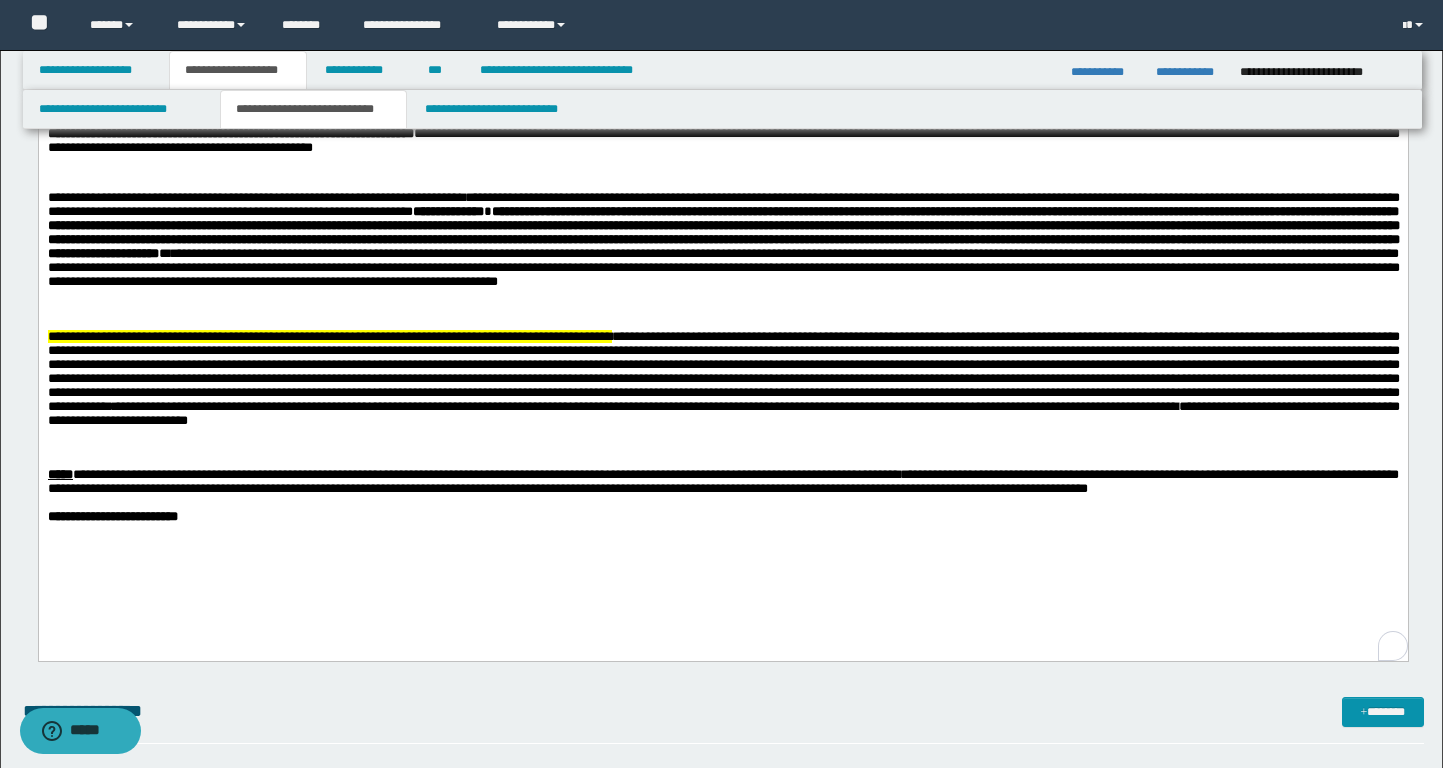 click at bounding box center [723, 371] 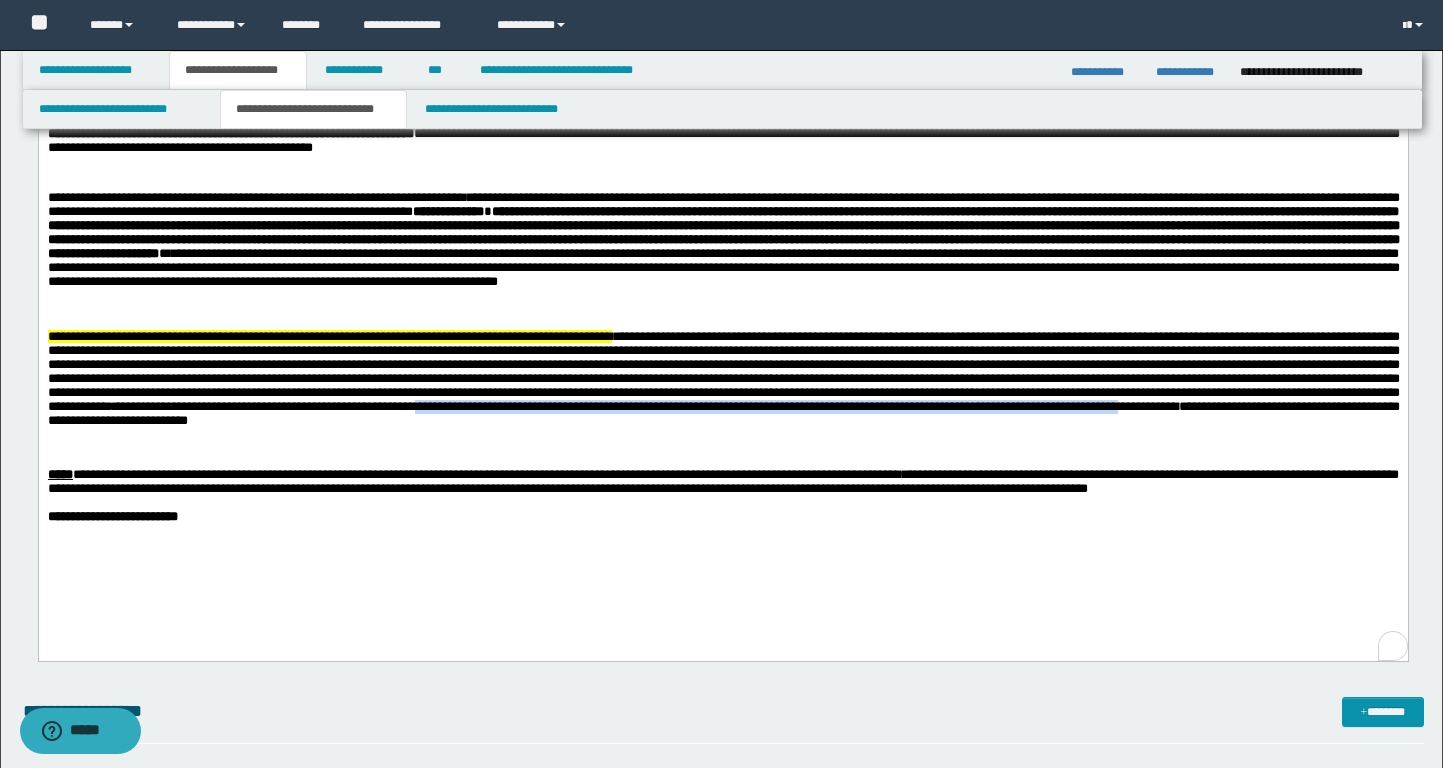 drag, startPoint x: 677, startPoint y: 437, endPoint x: 200, endPoint y: 449, distance: 477.1509 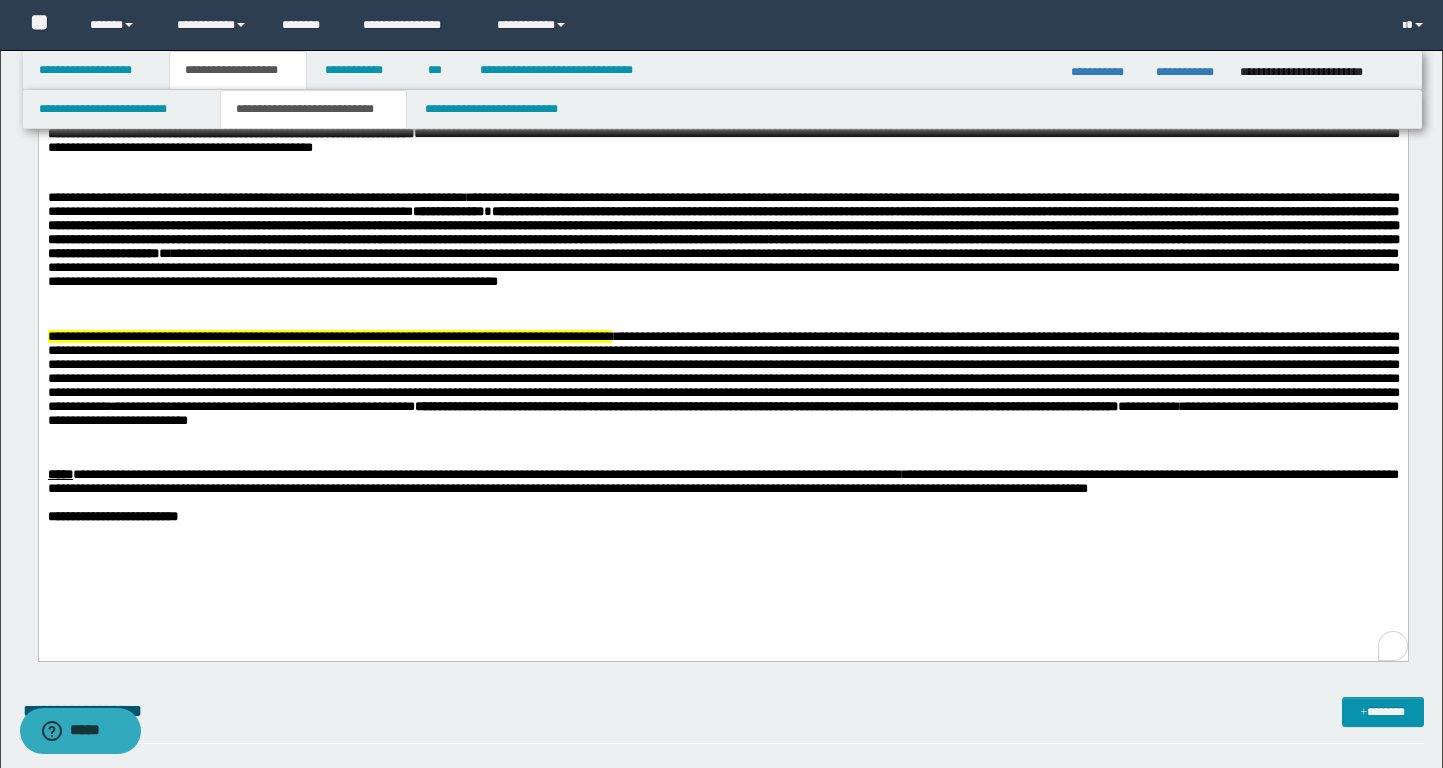 click on "**********" at bounding box center [722, 413] 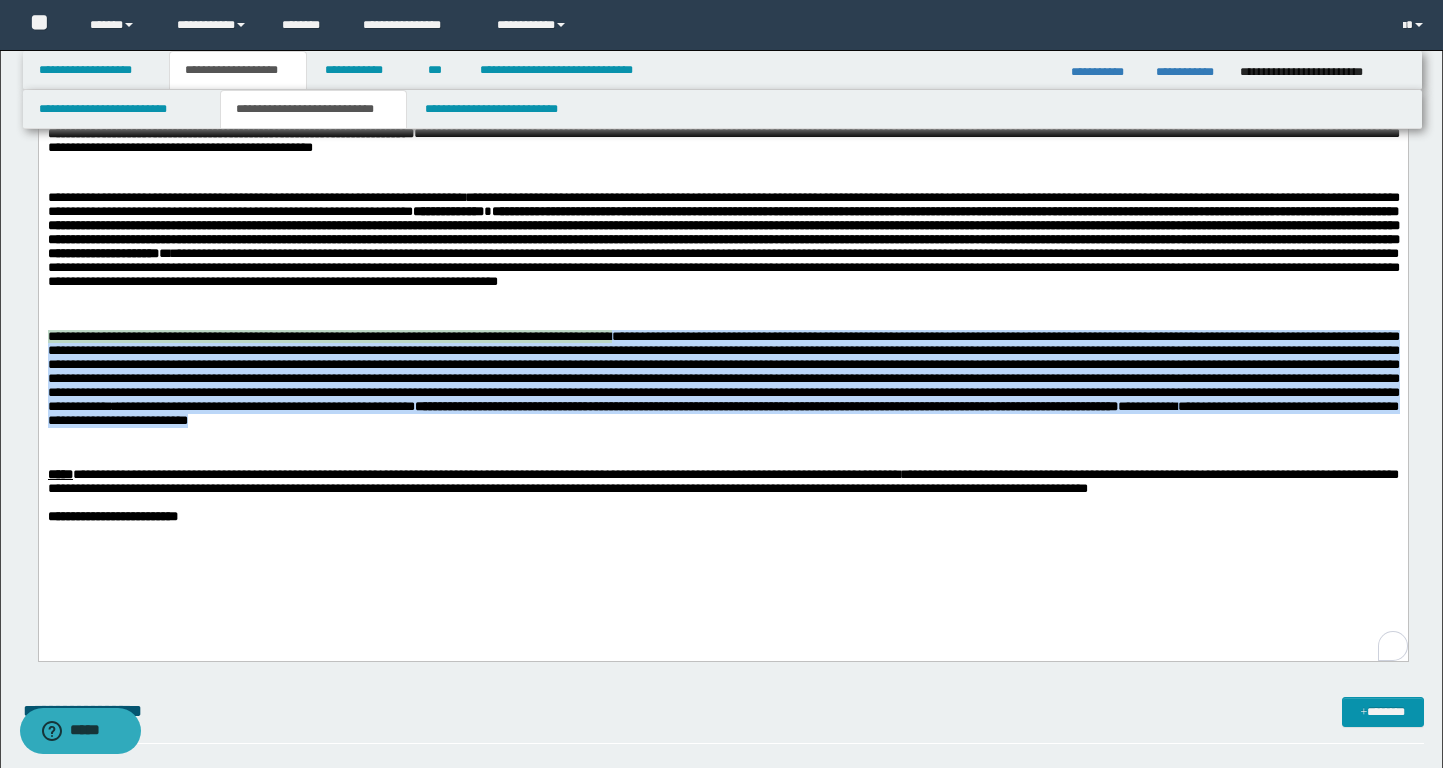 drag, startPoint x: 759, startPoint y: 459, endPoint x: 0, endPoint y: 345, distance: 767.5135 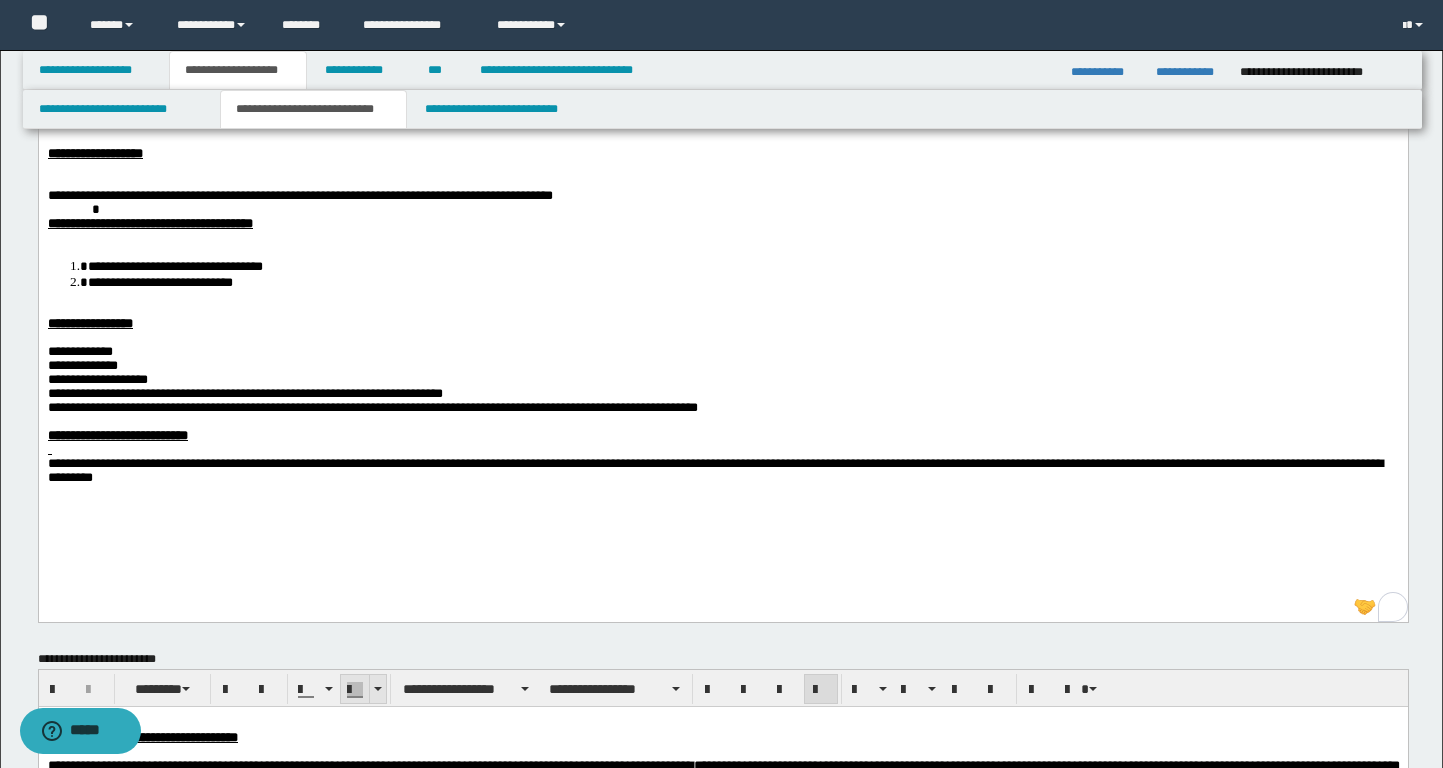click at bounding box center [377, 689] 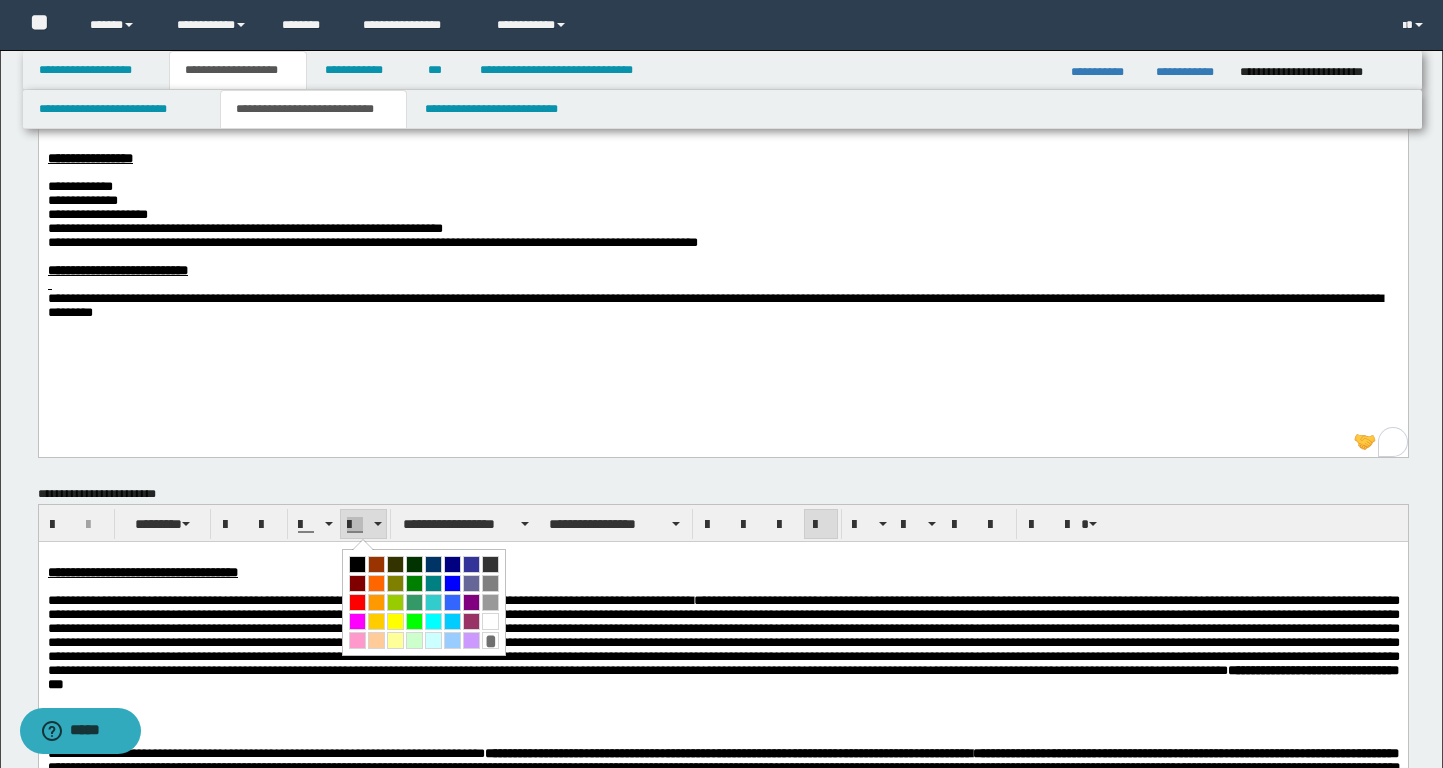 scroll, scrollTop: 281, scrollLeft: 0, axis: vertical 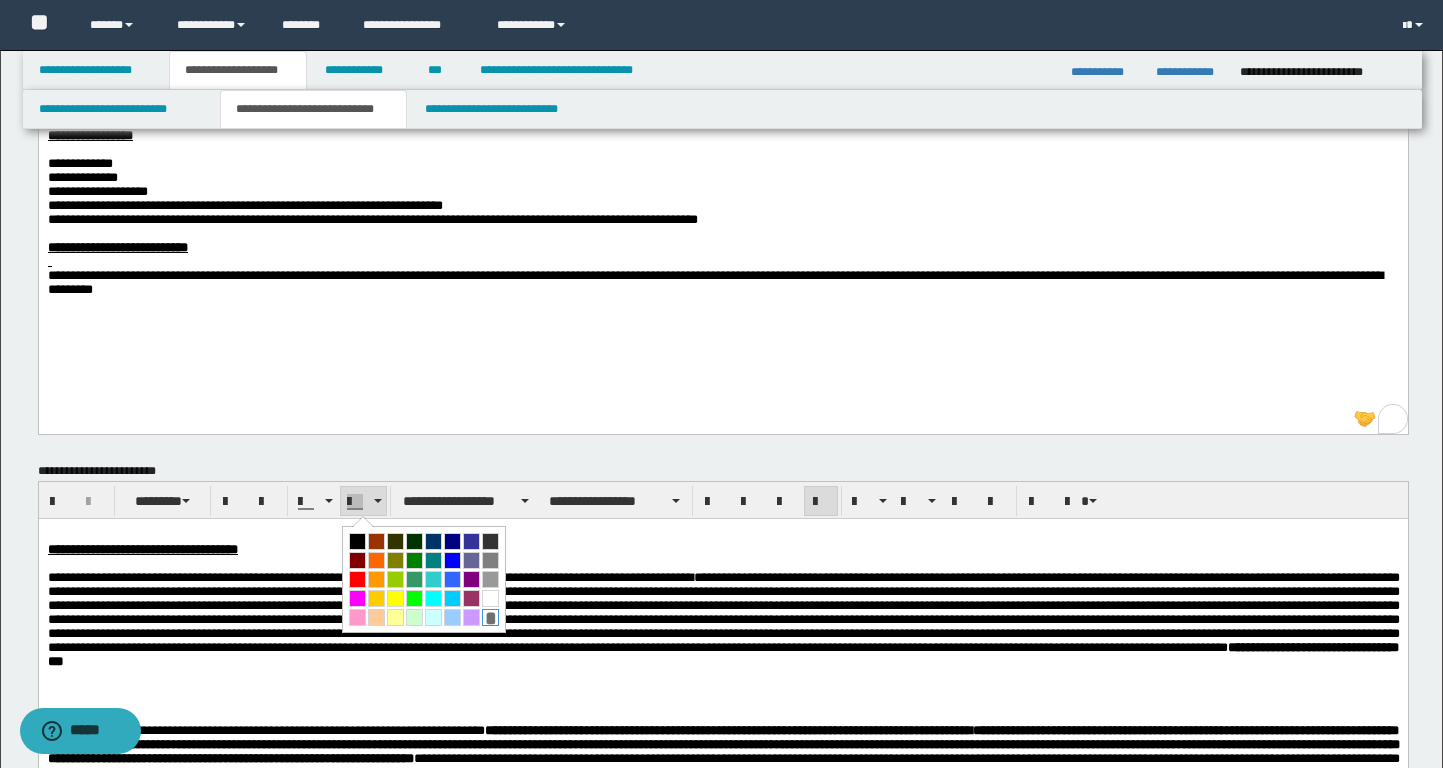 click on "*" at bounding box center (490, 617) 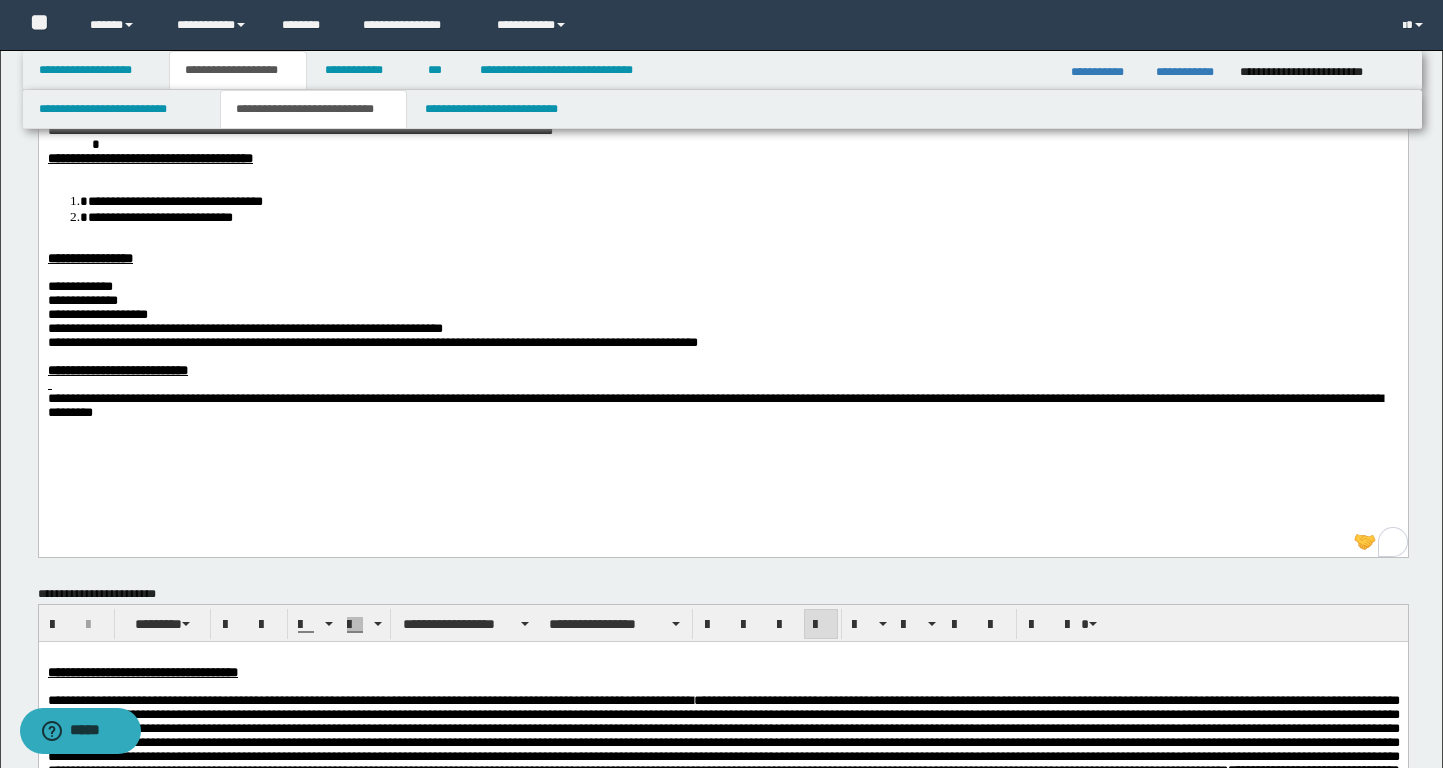 scroll, scrollTop: 112, scrollLeft: 0, axis: vertical 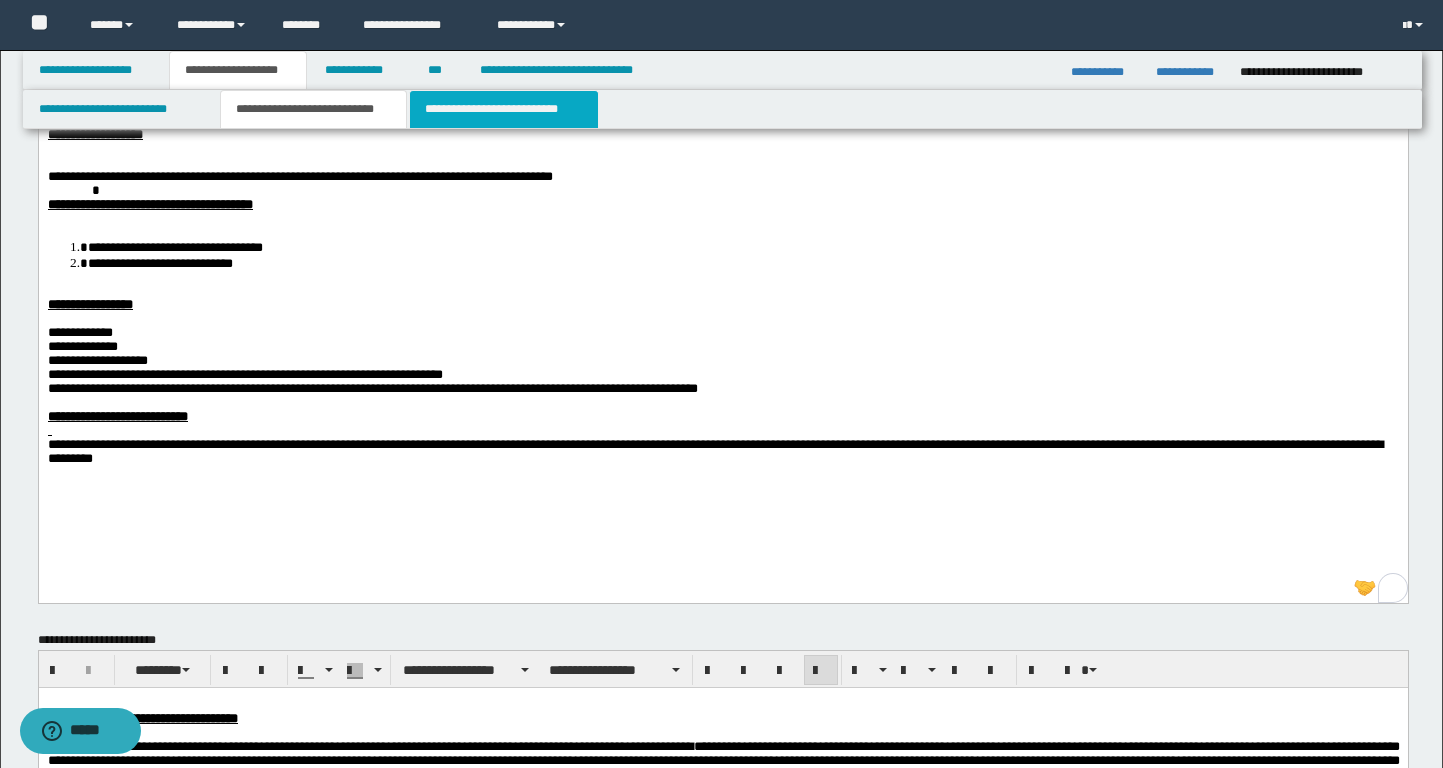 click on "**********" at bounding box center (504, 109) 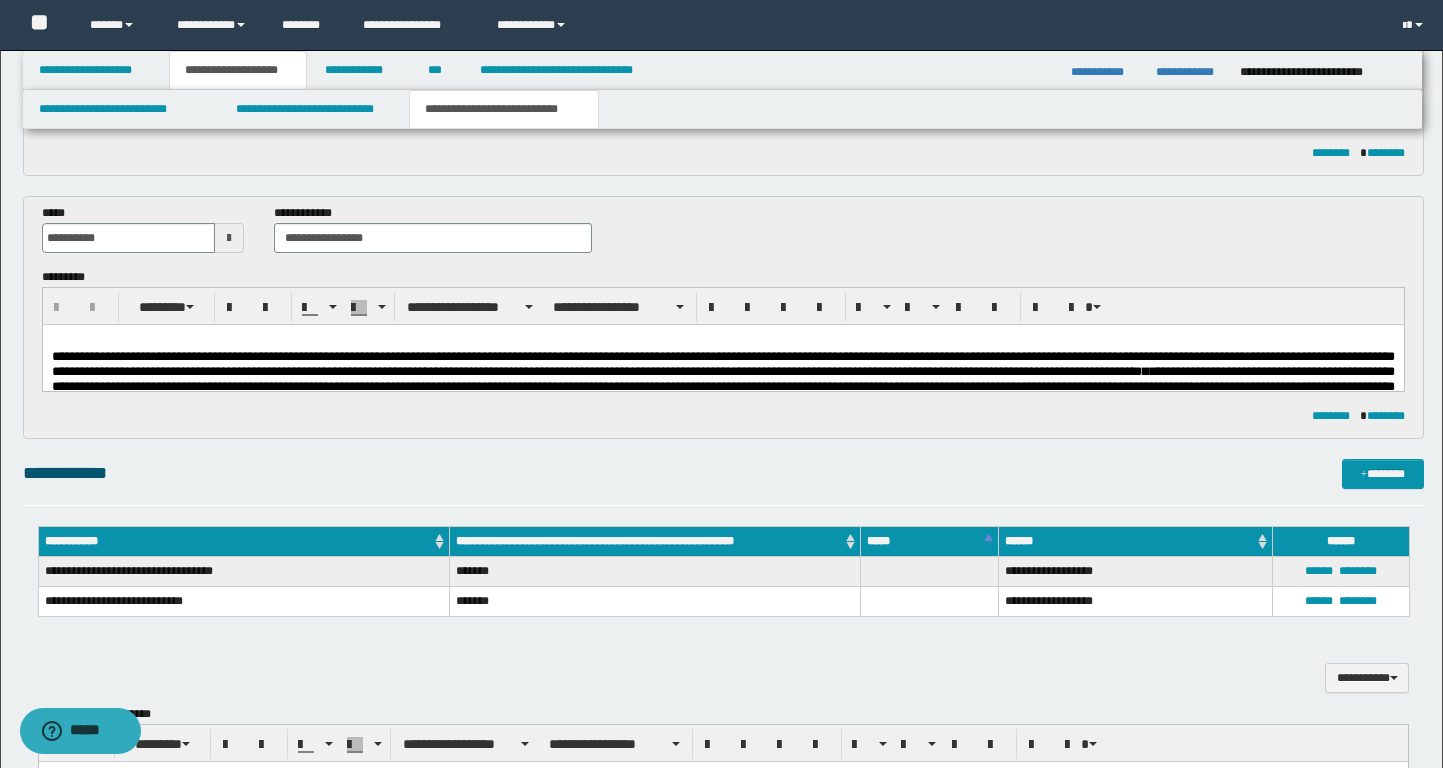 scroll, scrollTop: 0, scrollLeft: 0, axis: both 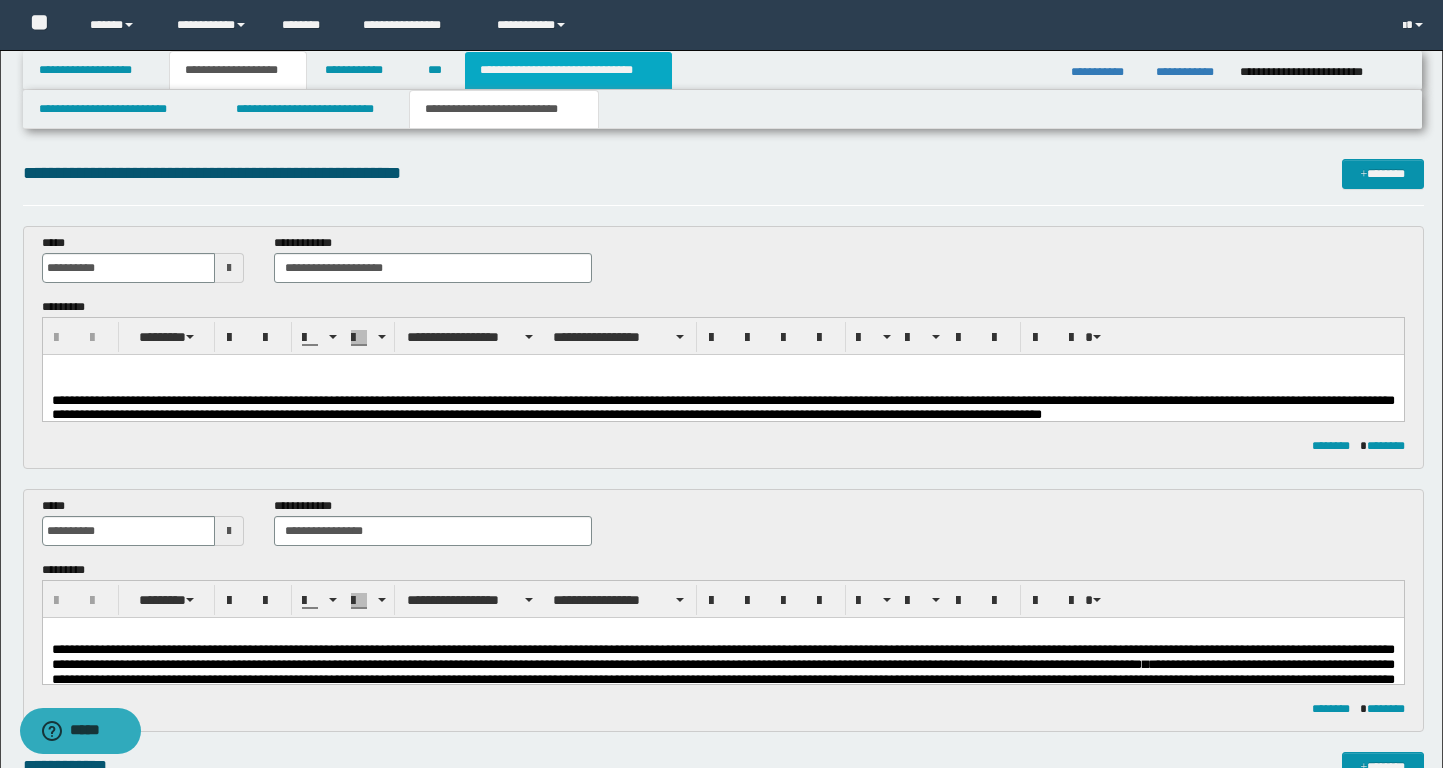 click on "**********" at bounding box center [568, 70] 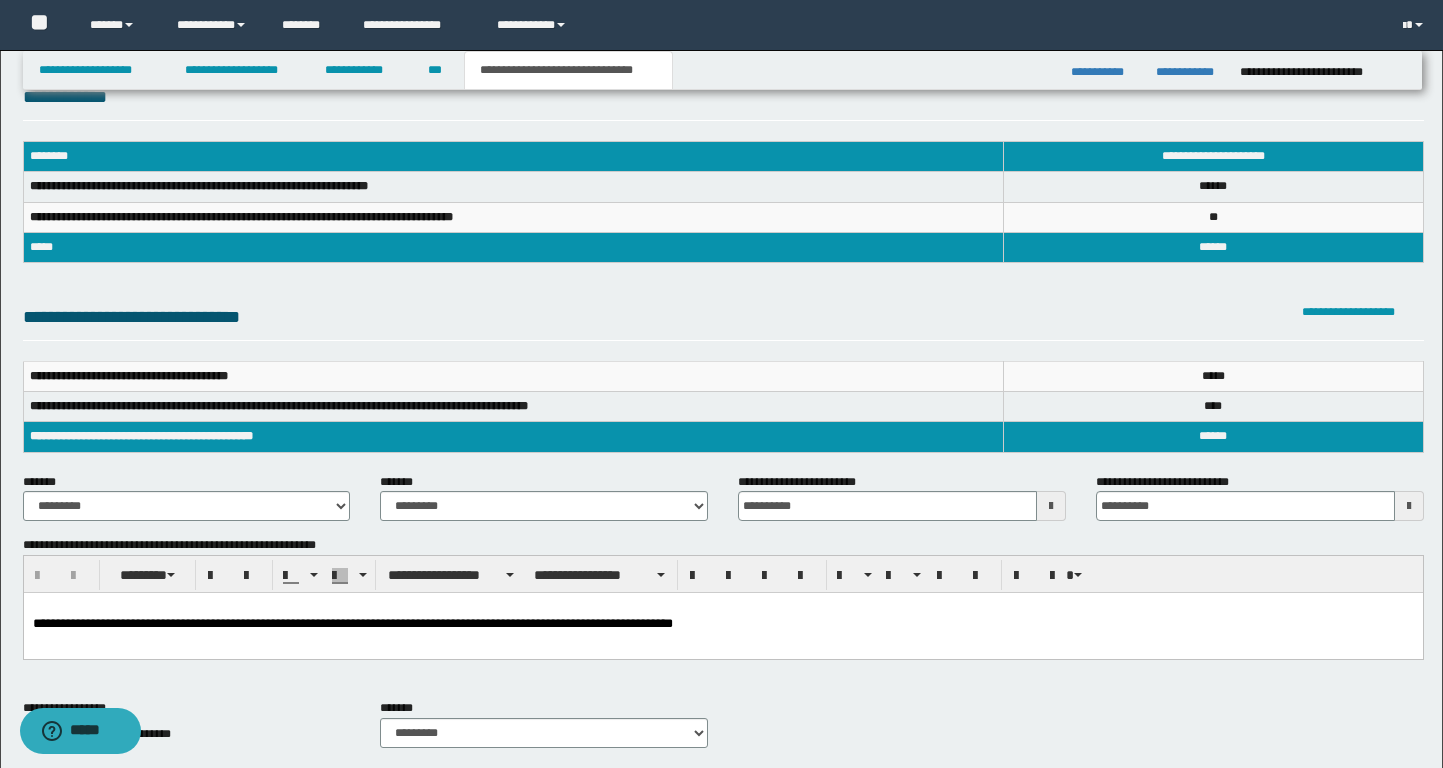 scroll, scrollTop: 46, scrollLeft: 0, axis: vertical 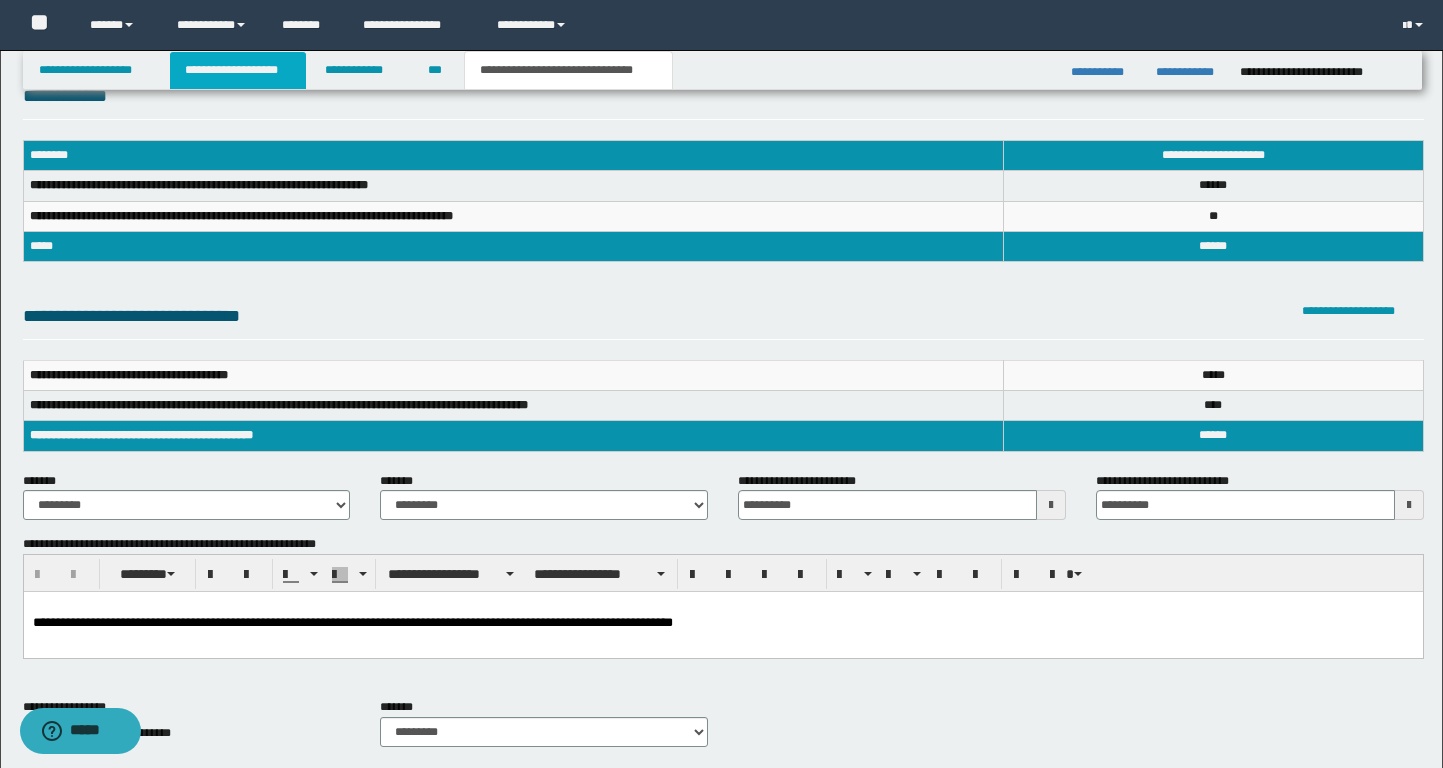 click on "**********" at bounding box center [238, 70] 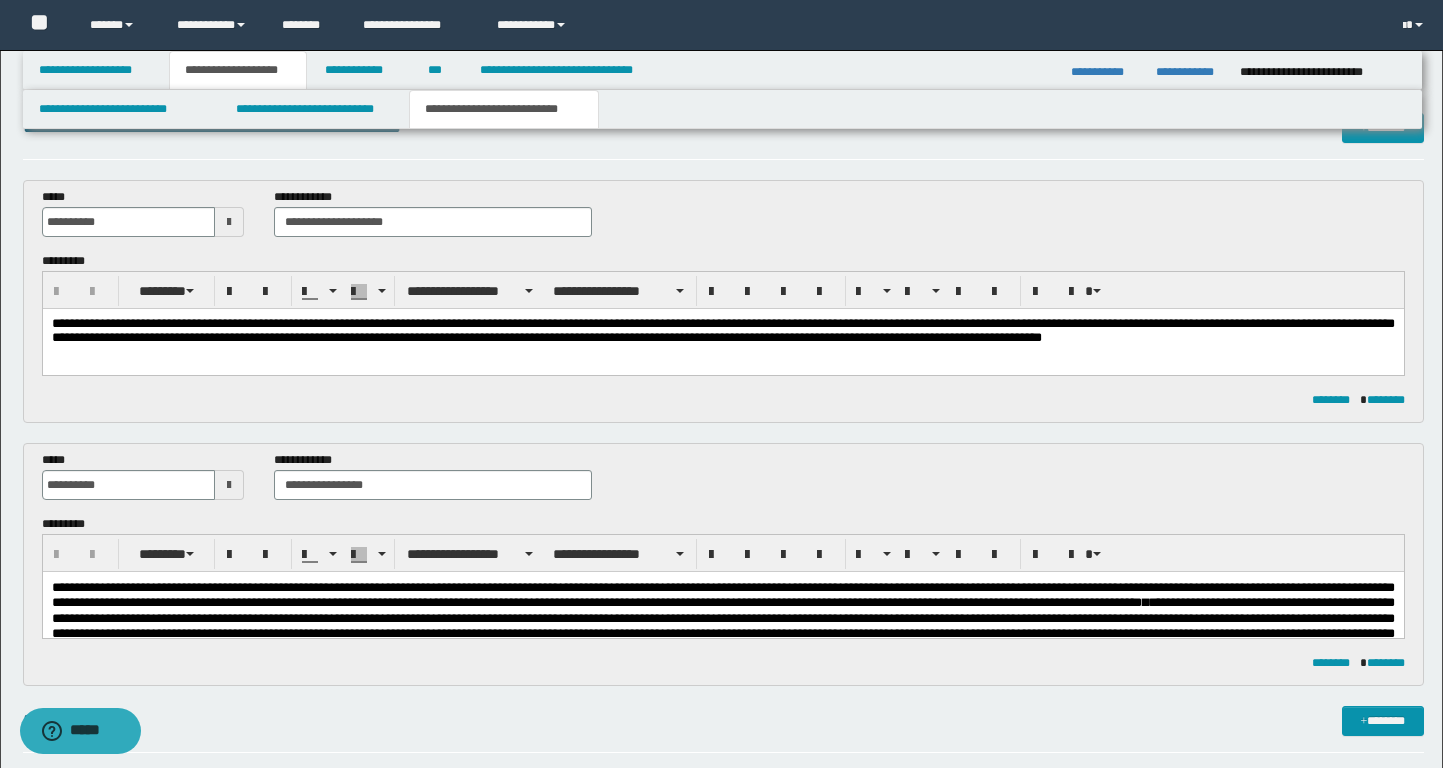 scroll, scrollTop: 77, scrollLeft: 0, axis: vertical 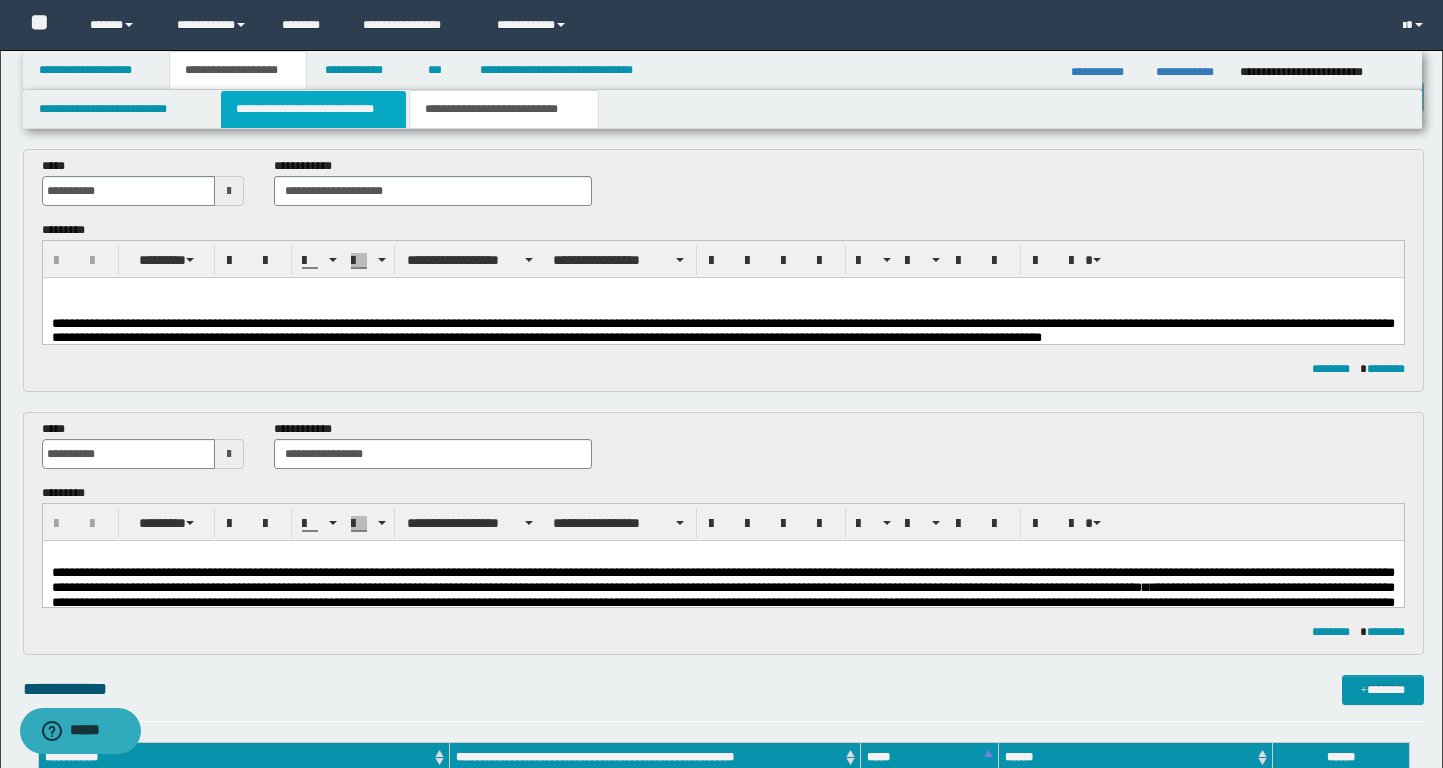 click on "**********" at bounding box center [314, 109] 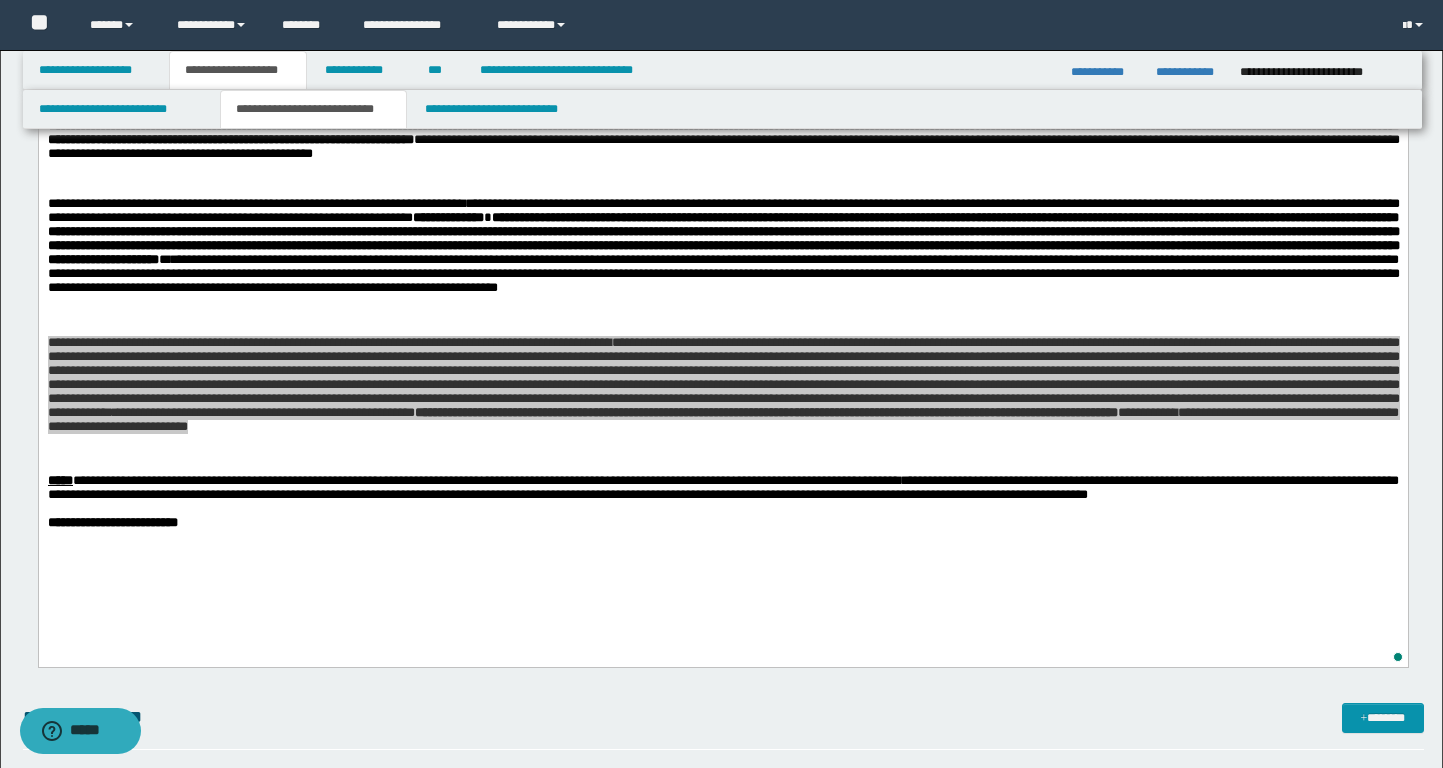 scroll, scrollTop: 897, scrollLeft: 0, axis: vertical 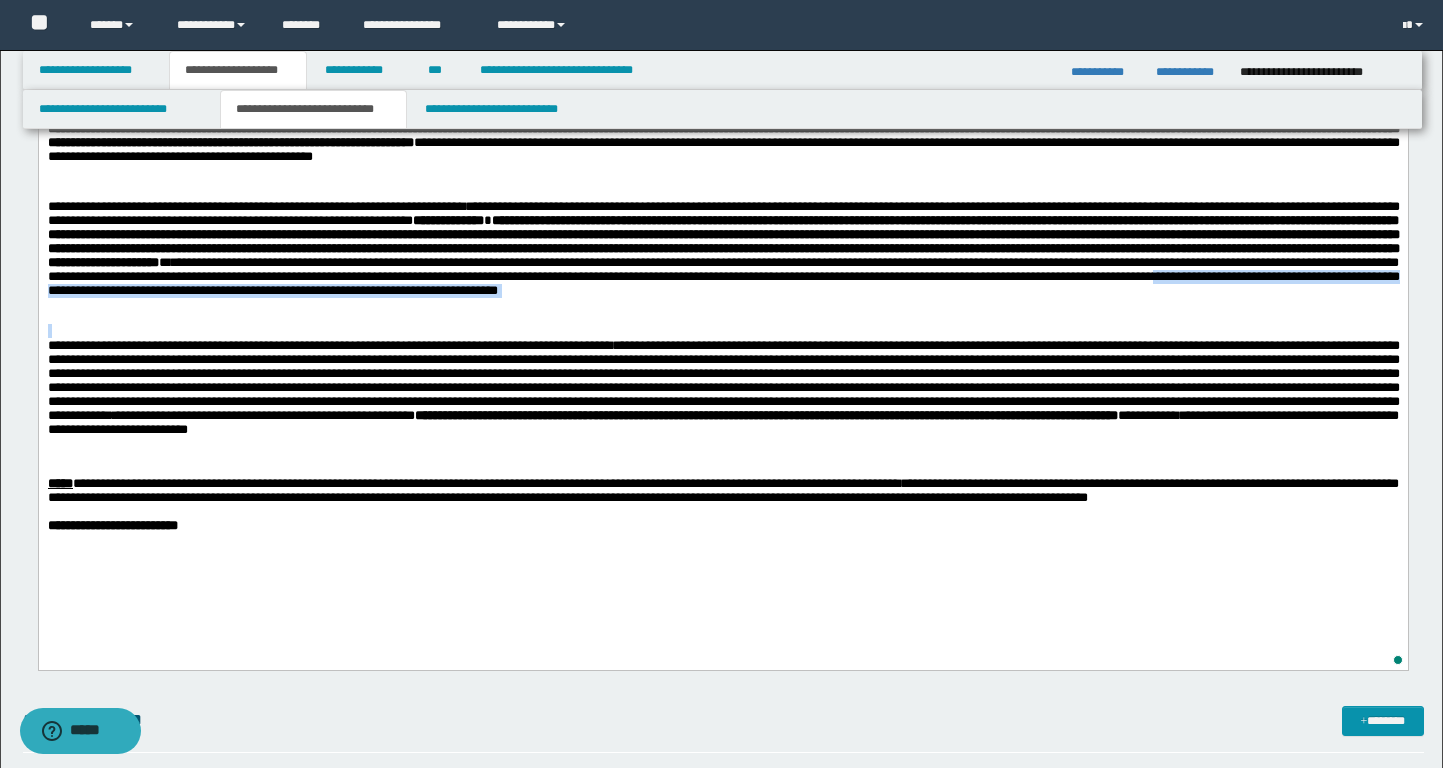 click on "**********" at bounding box center [723, 276] 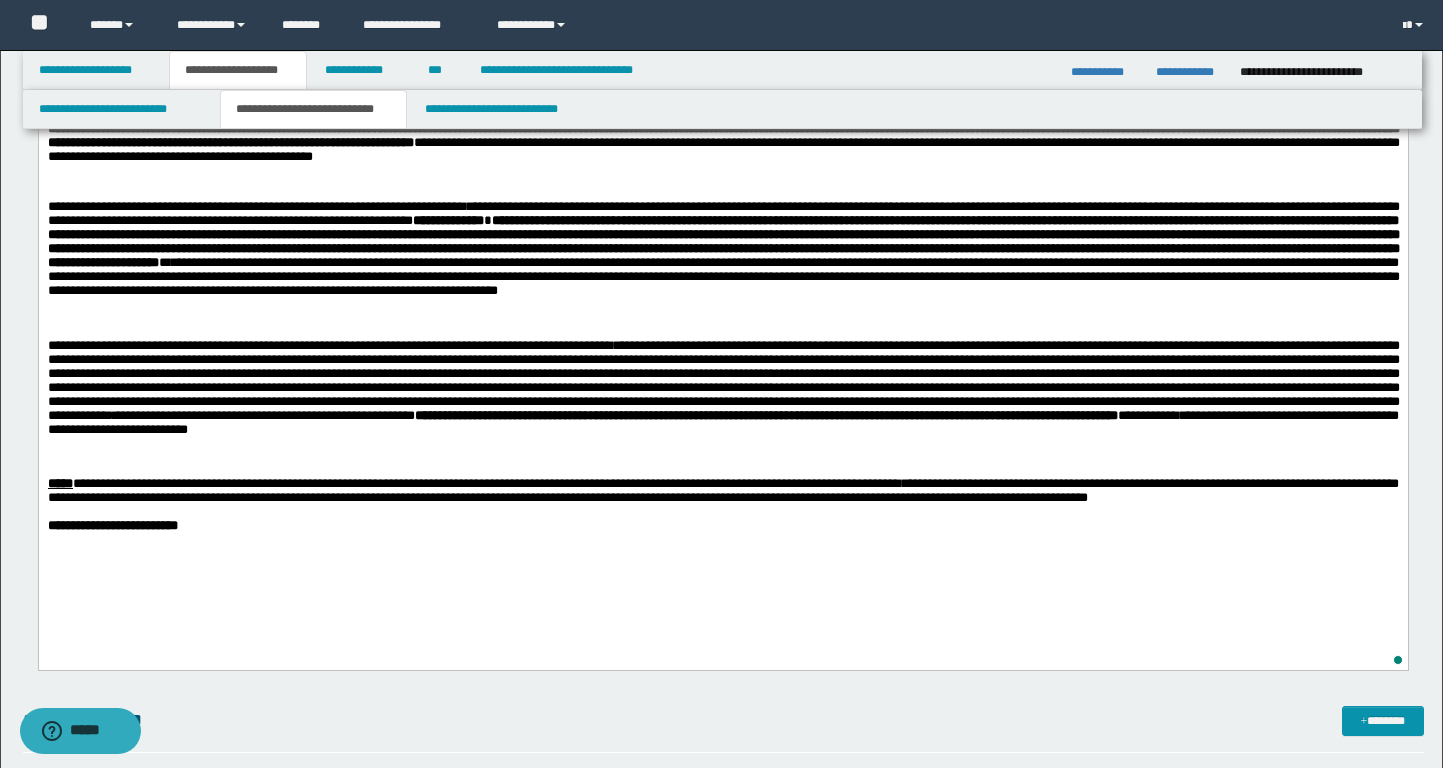 click at bounding box center (723, 332) 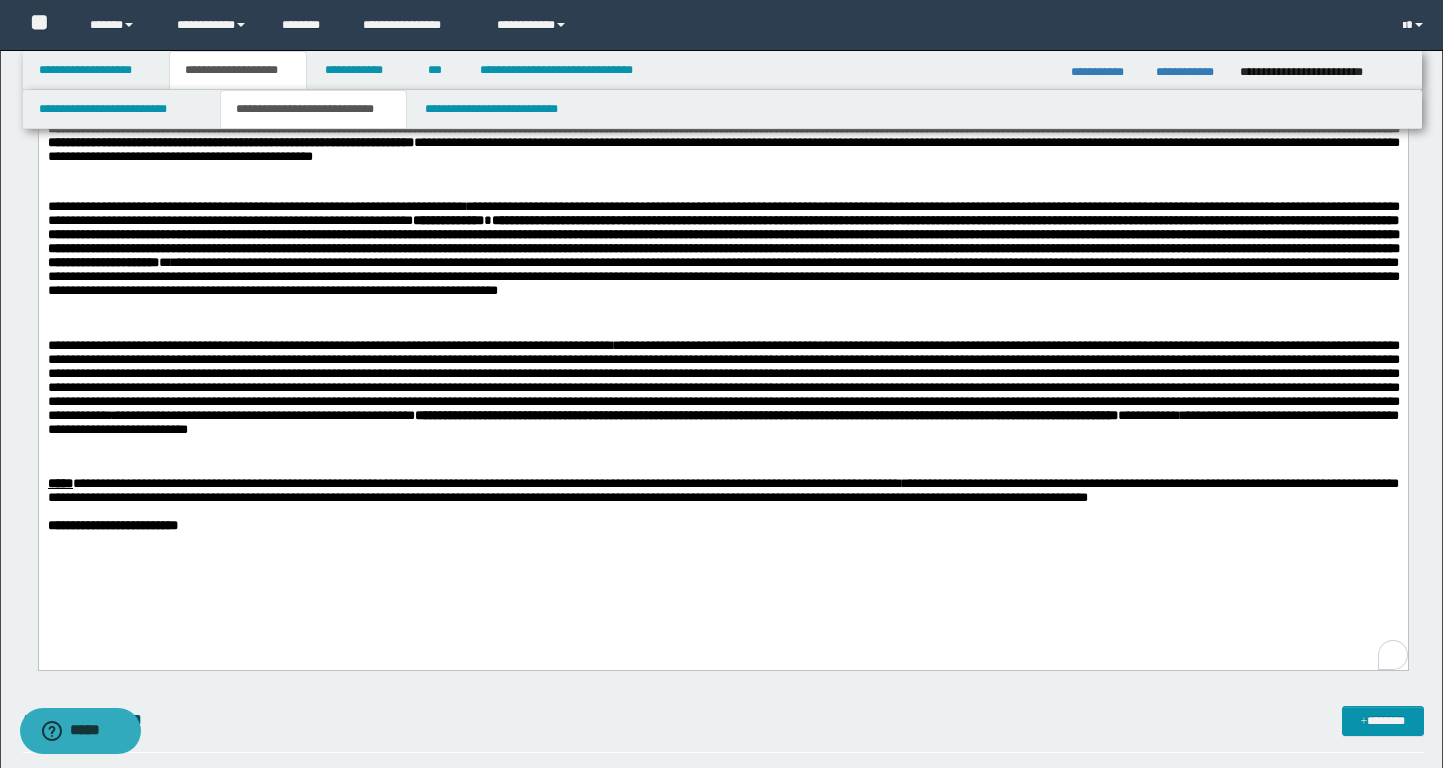 click on "**********" at bounding box center [722, 247] 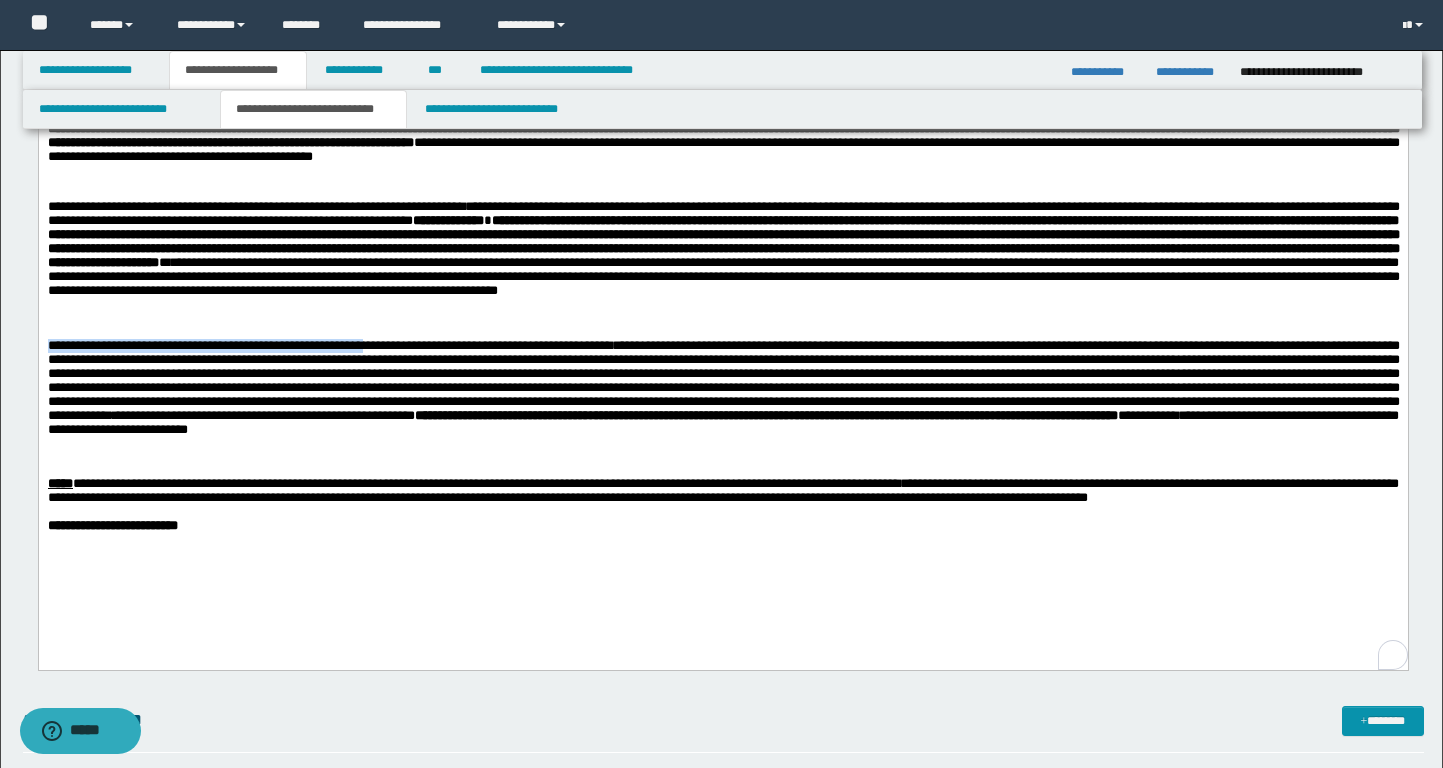 drag, startPoint x: 49, startPoint y: 352, endPoint x: 435, endPoint y: 351, distance: 386.00128 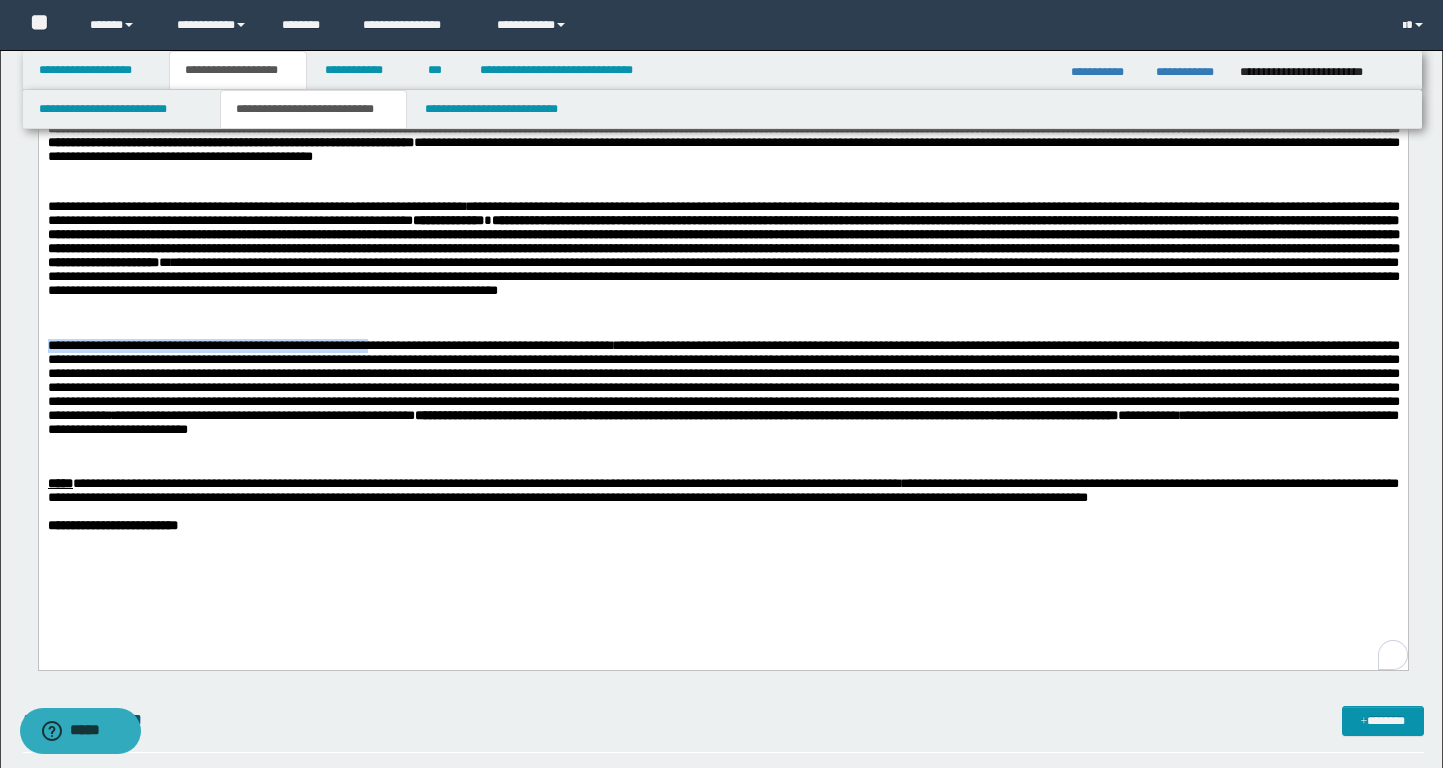 copy on "**********" 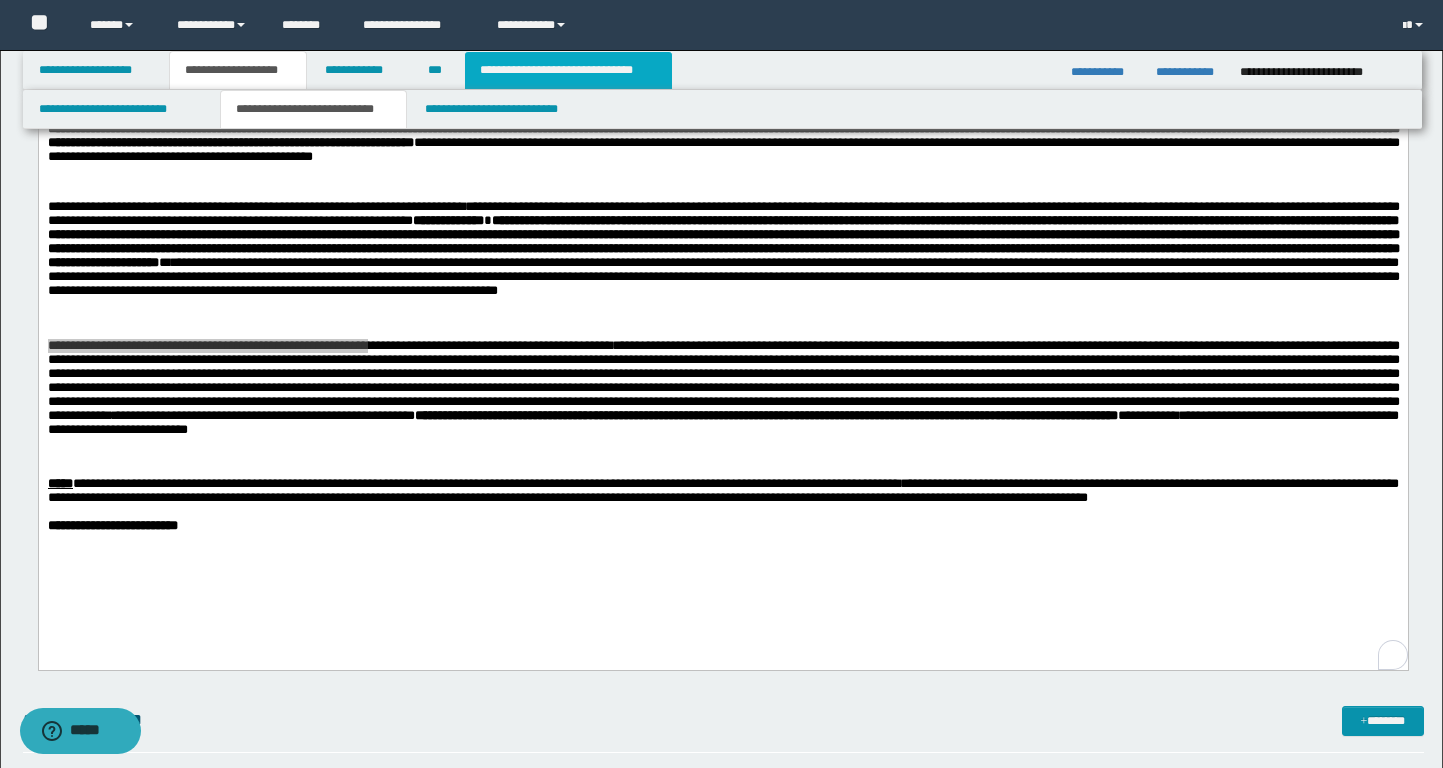 click on "**********" at bounding box center [568, 70] 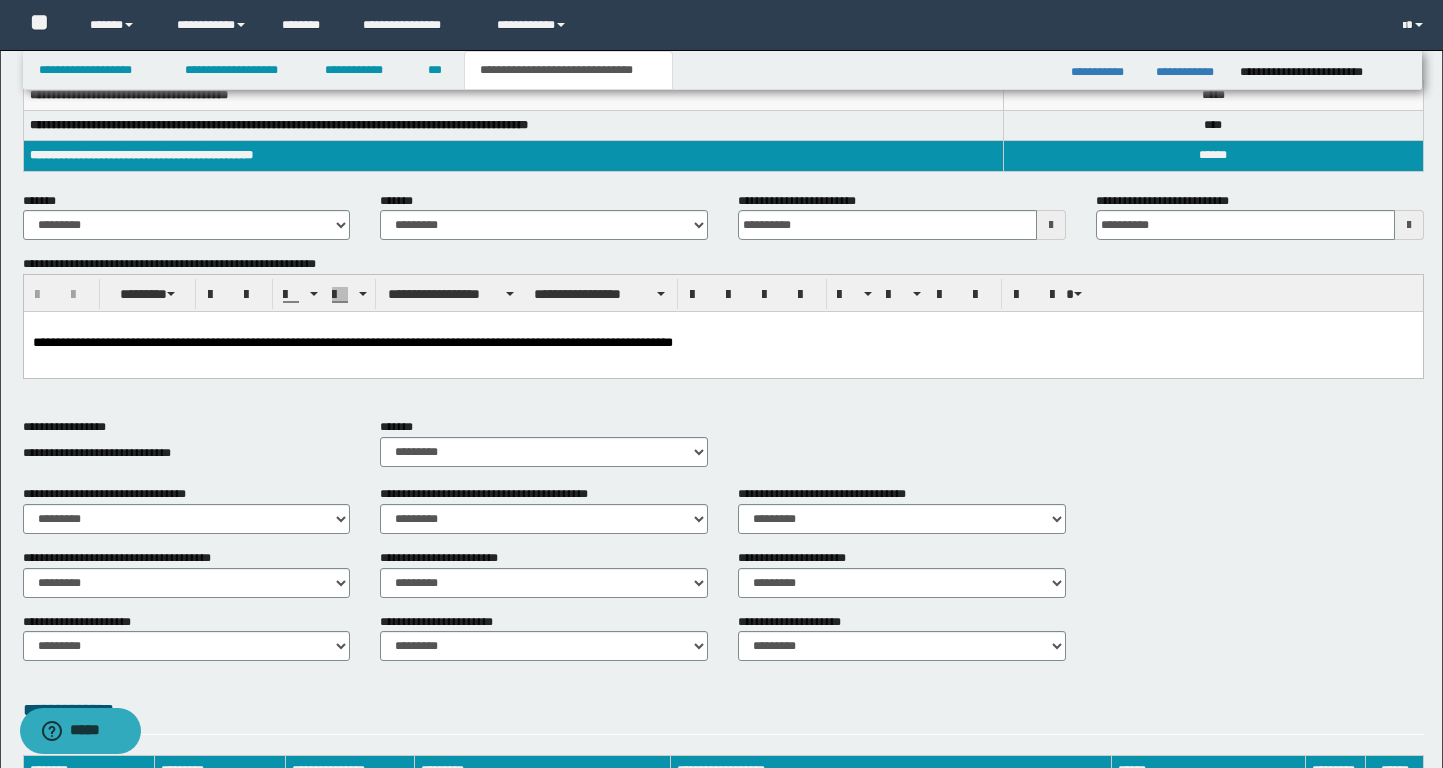 scroll, scrollTop: 304, scrollLeft: 0, axis: vertical 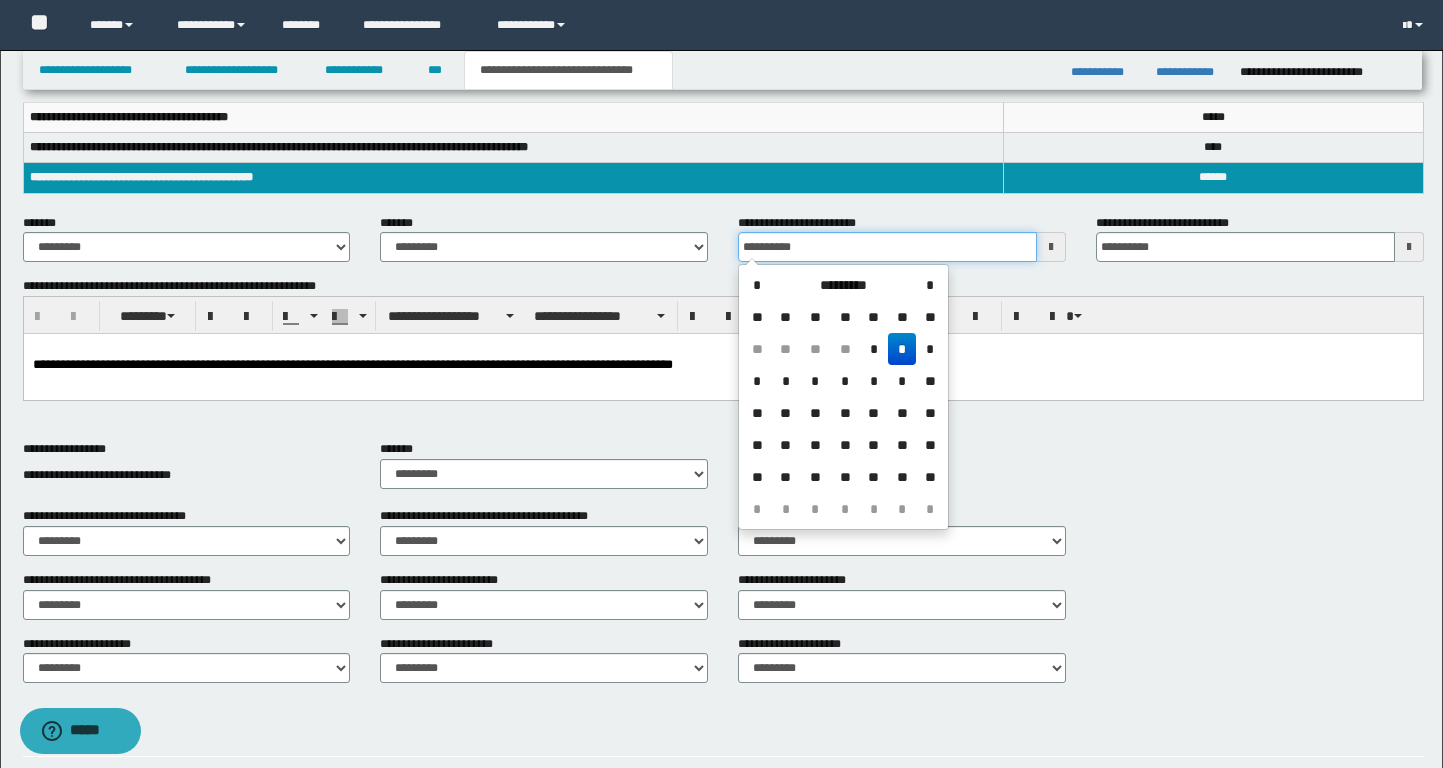 drag, startPoint x: 833, startPoint y: 242, endPoint x: 637, endPoint y: 243, distance: 196.00255 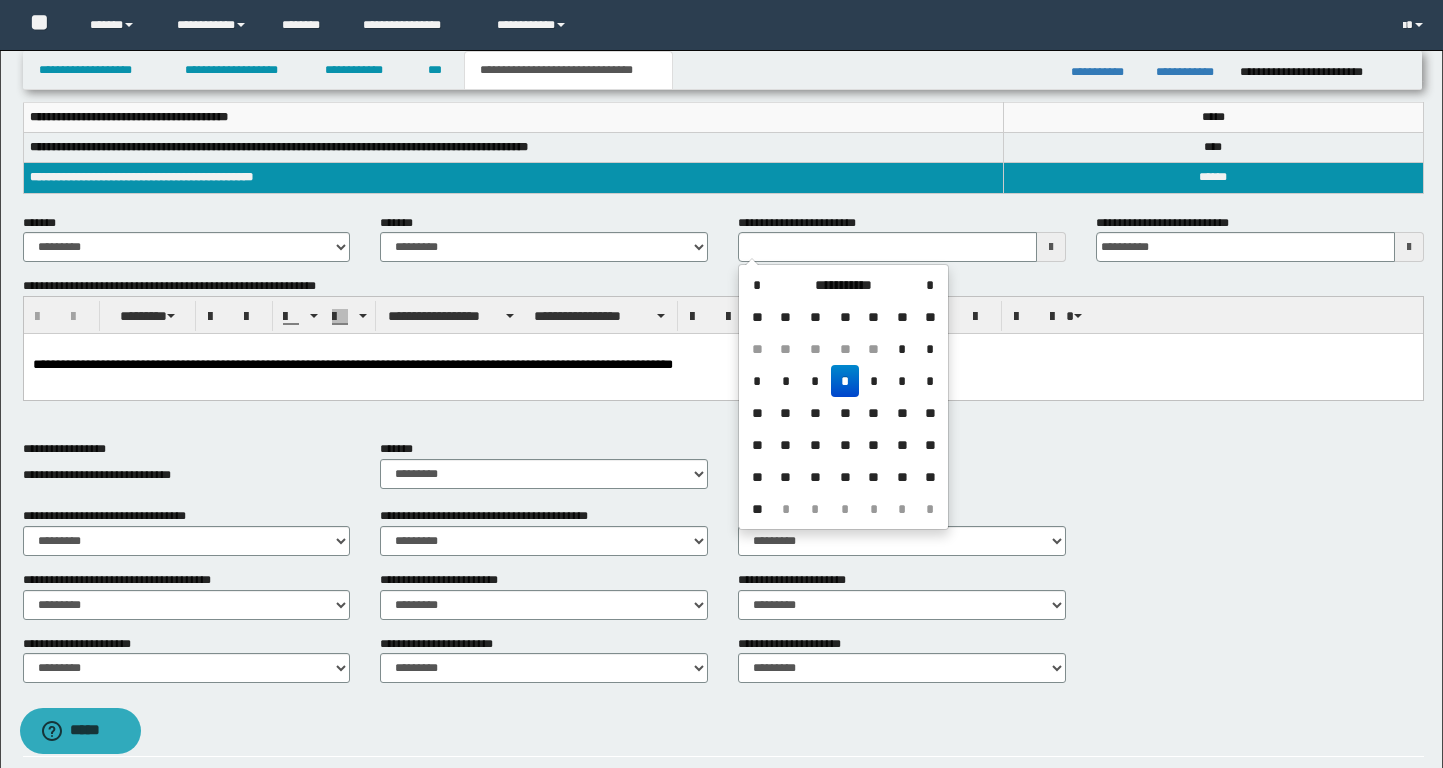 type 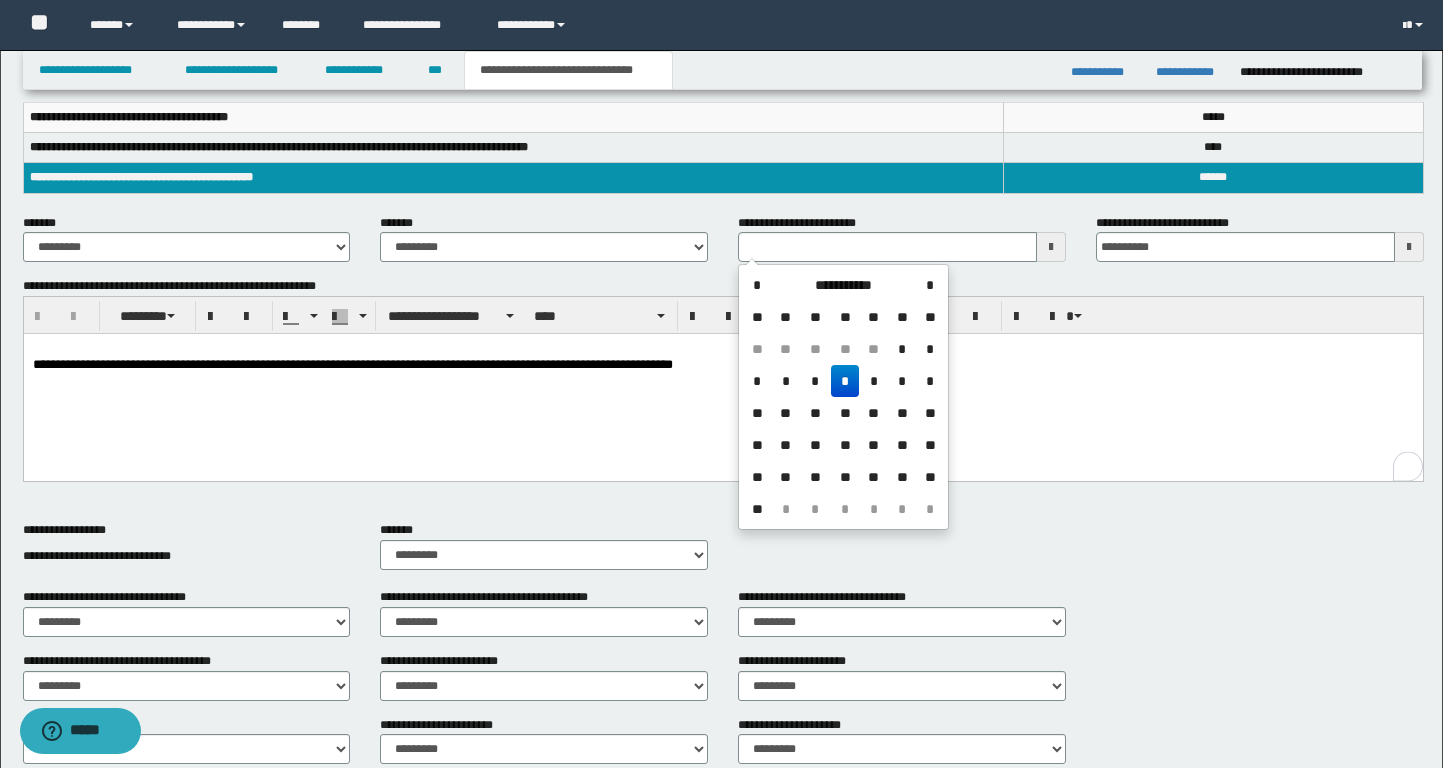 click on "**********" at bounding box center (722, 382) 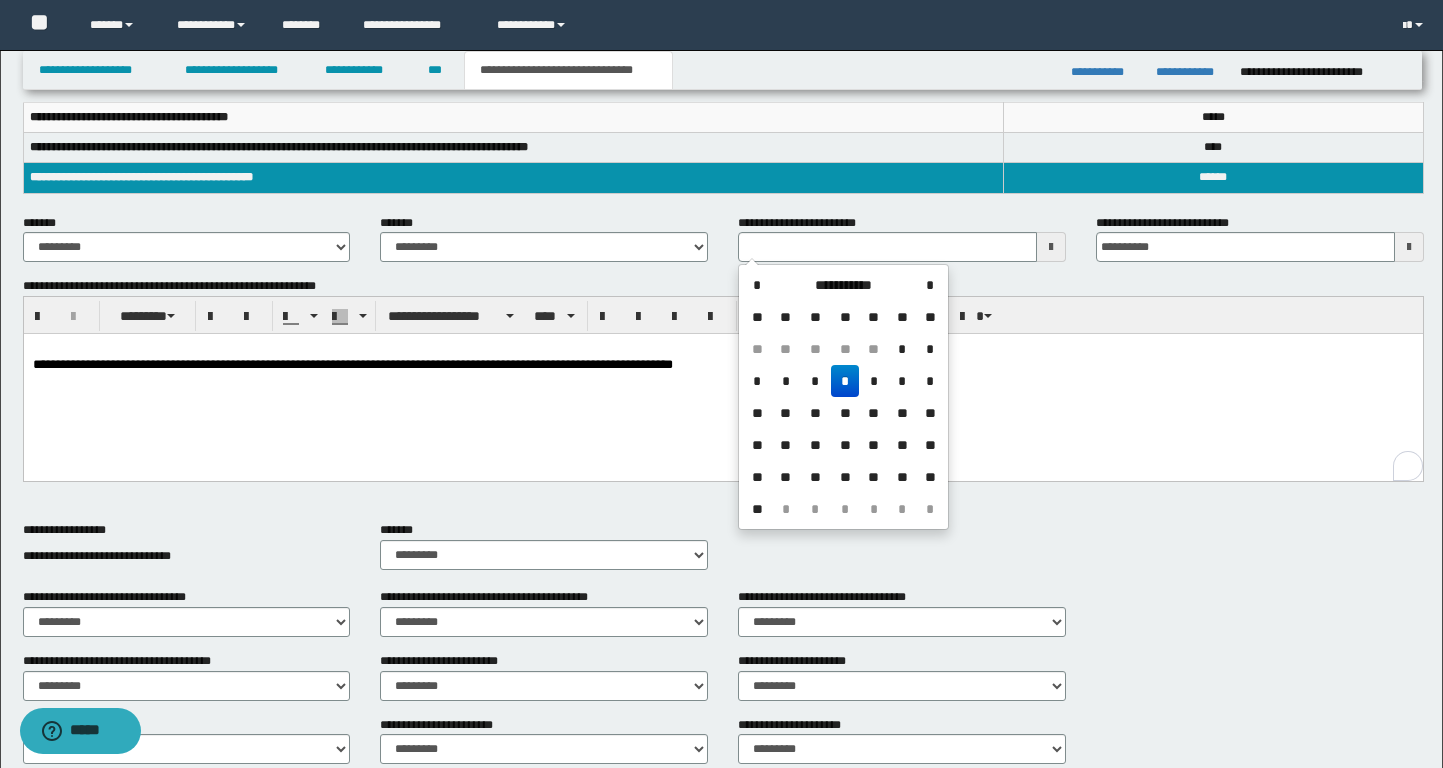 click on "**********" at bounding box center [722, 382] 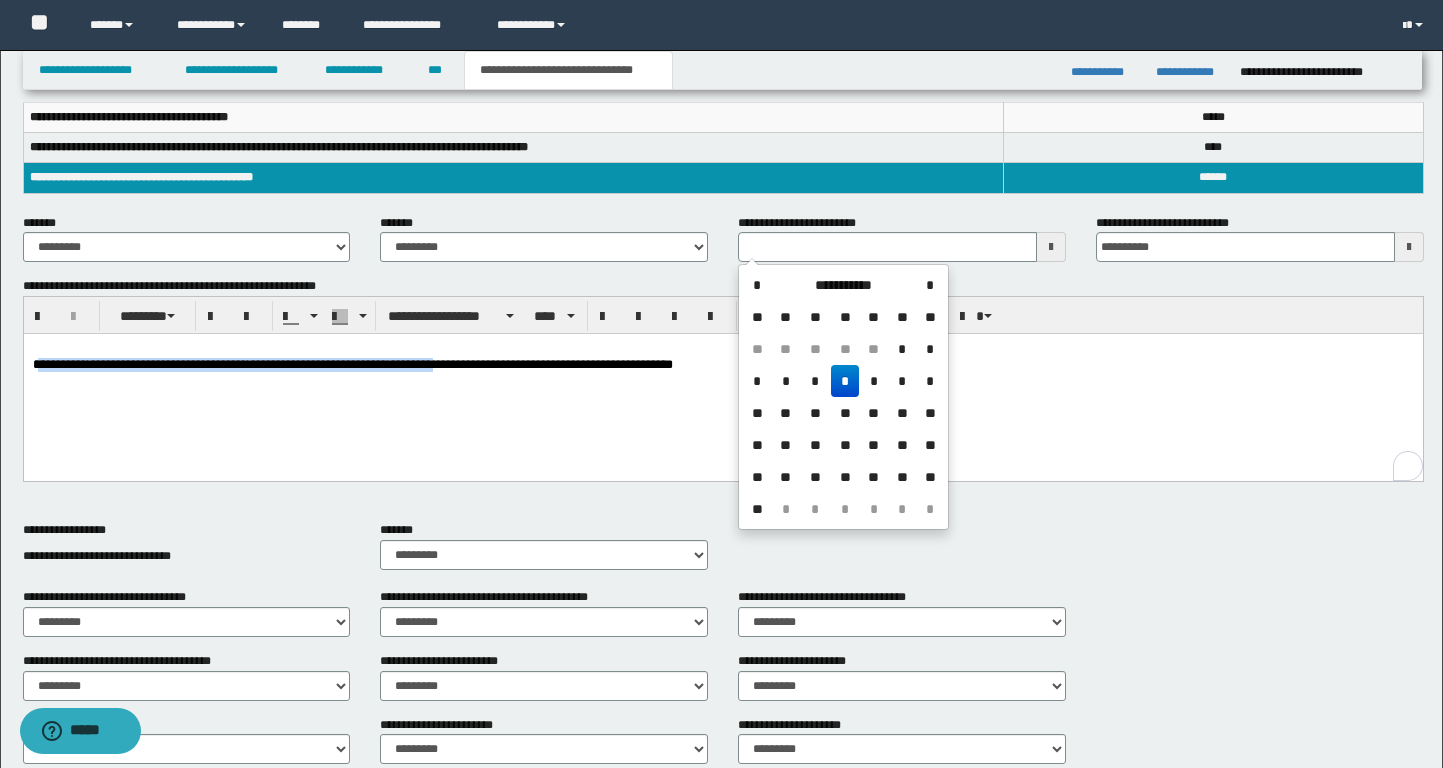 drag, startPoint x: 36, startPoint y: 365, endPoint x: 512, endPoint y: 371, distance: 476.0378 